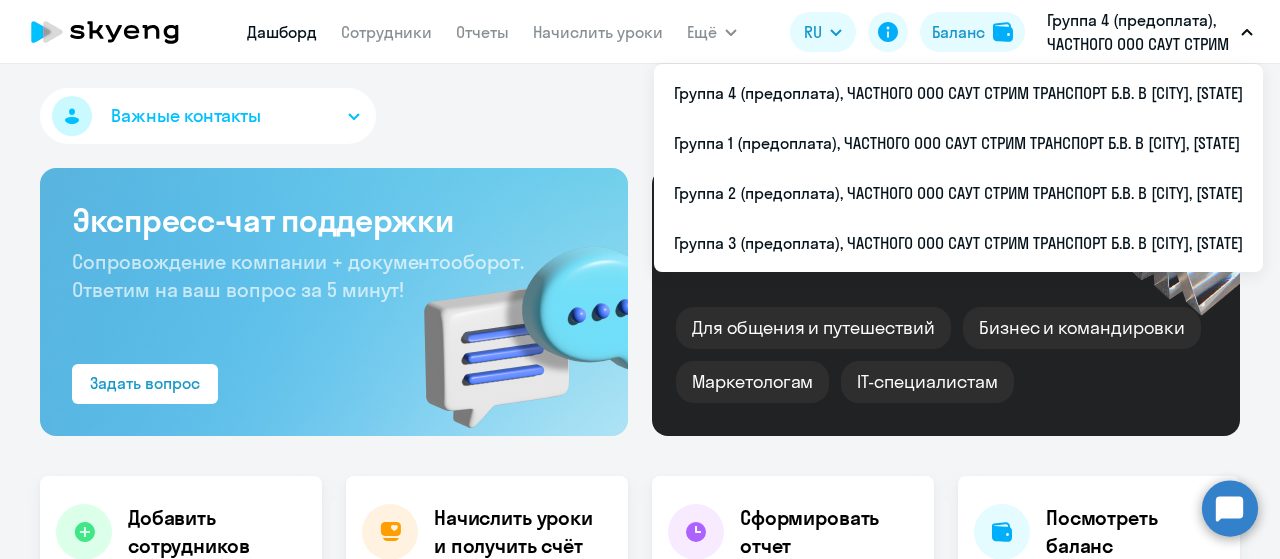 select on "30" 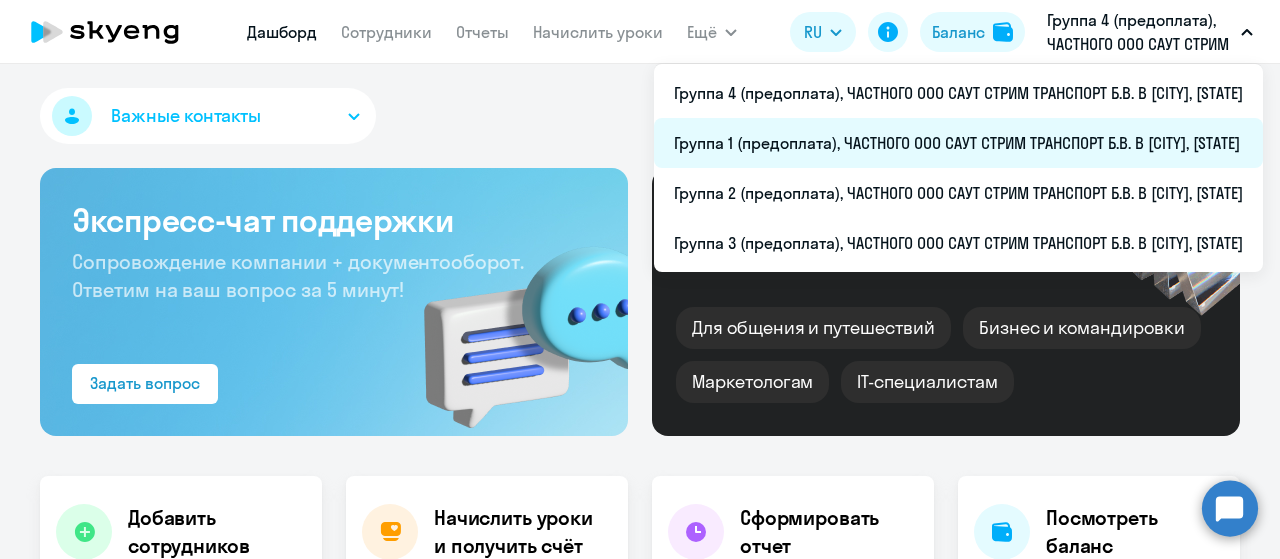 click on "Группа 1 (предоплата), ЧАСТНОГО ООО САУТ СТРИМ ТРАНСПОРТ Б.В. В Г. [CITY], [STATE]" at bounding box center (958, 143) 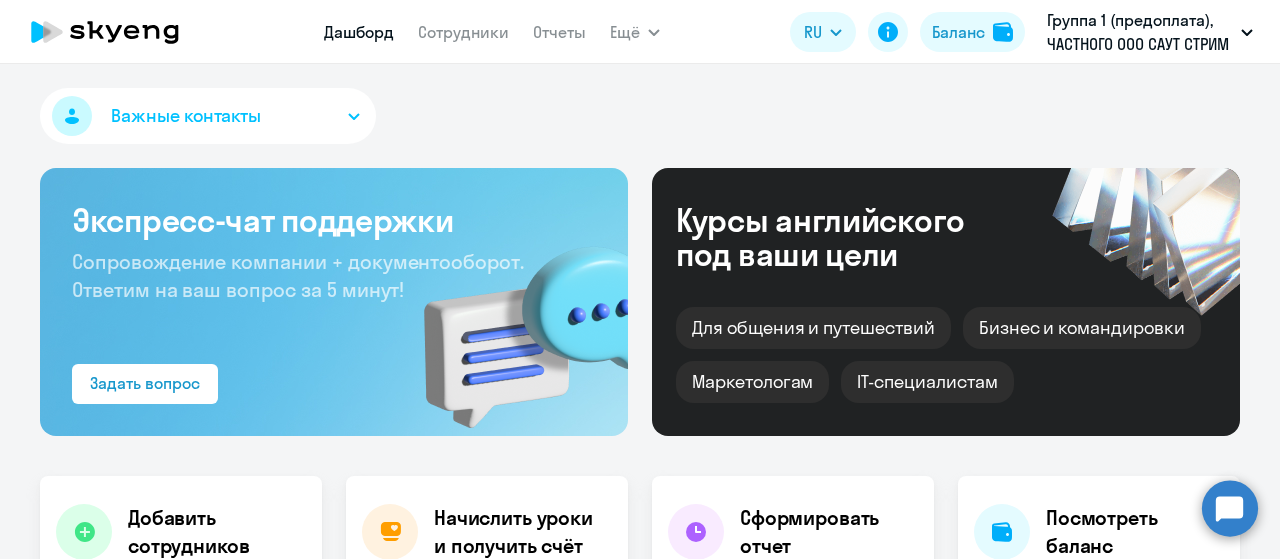 scroll, scrollTop: 300, scrollLeft: 0, axis: vertical 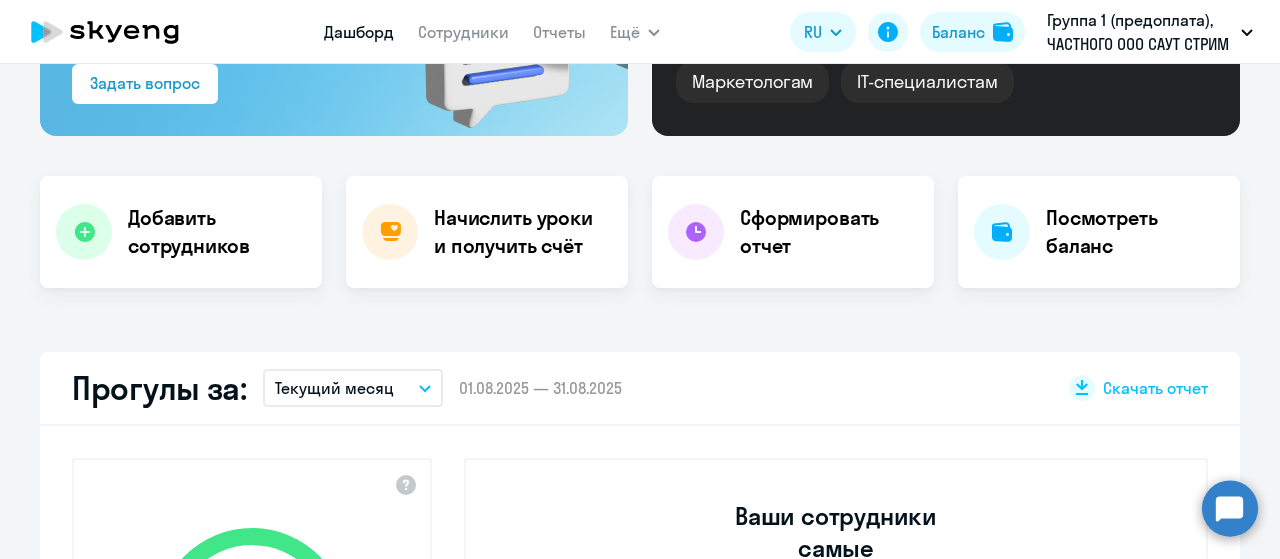 select on "30" 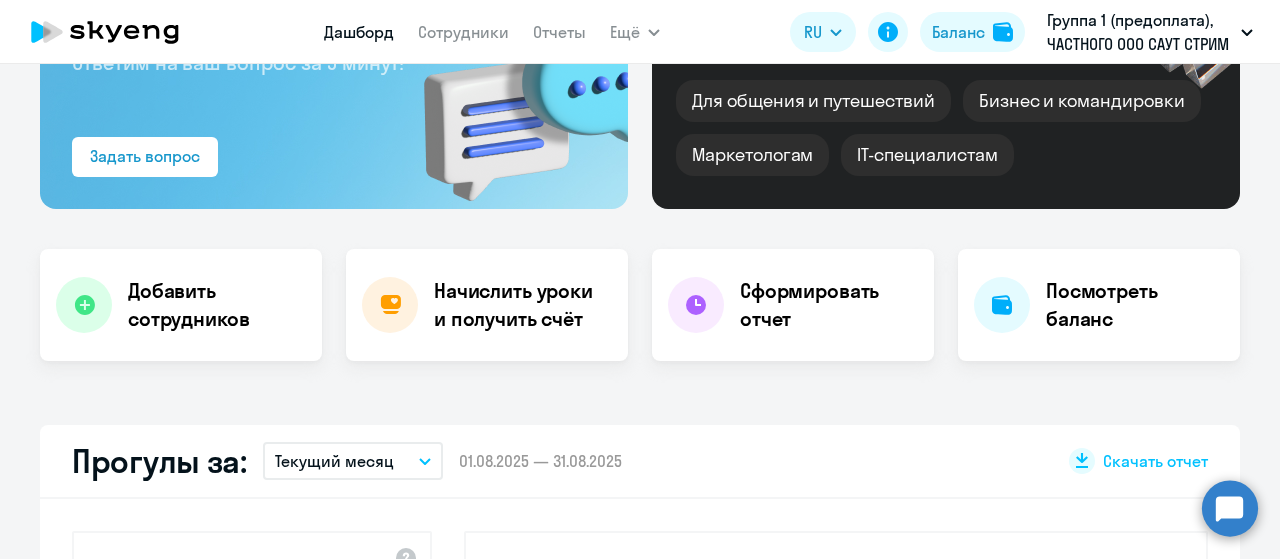 scroll, scrollTop: 106, scrollLeft: 0, axis: vertical 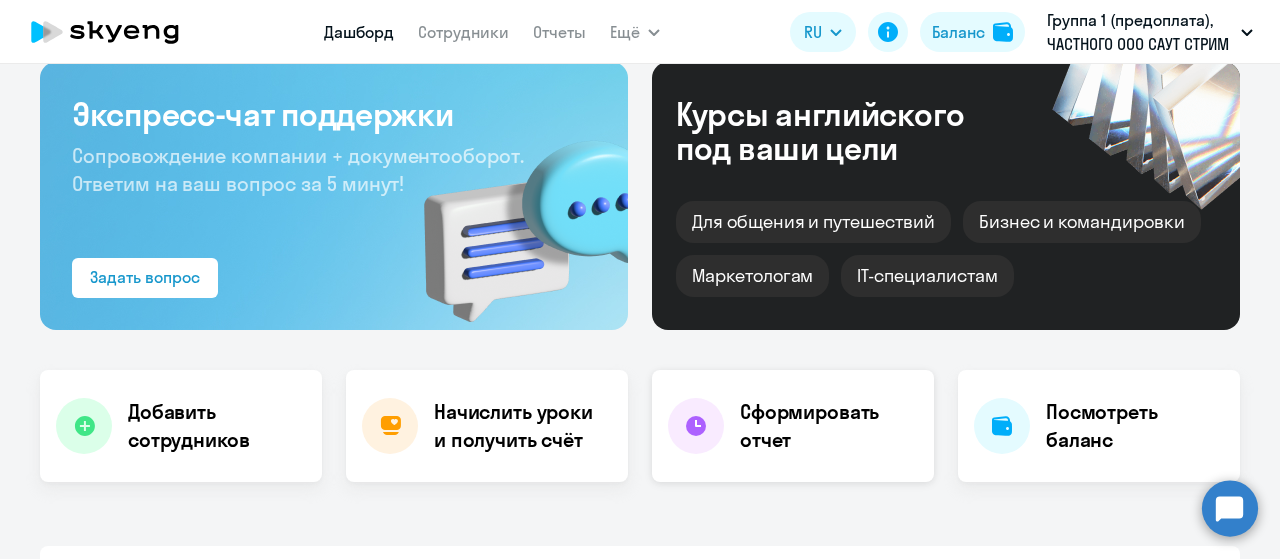 click on "Сформировать отчет" 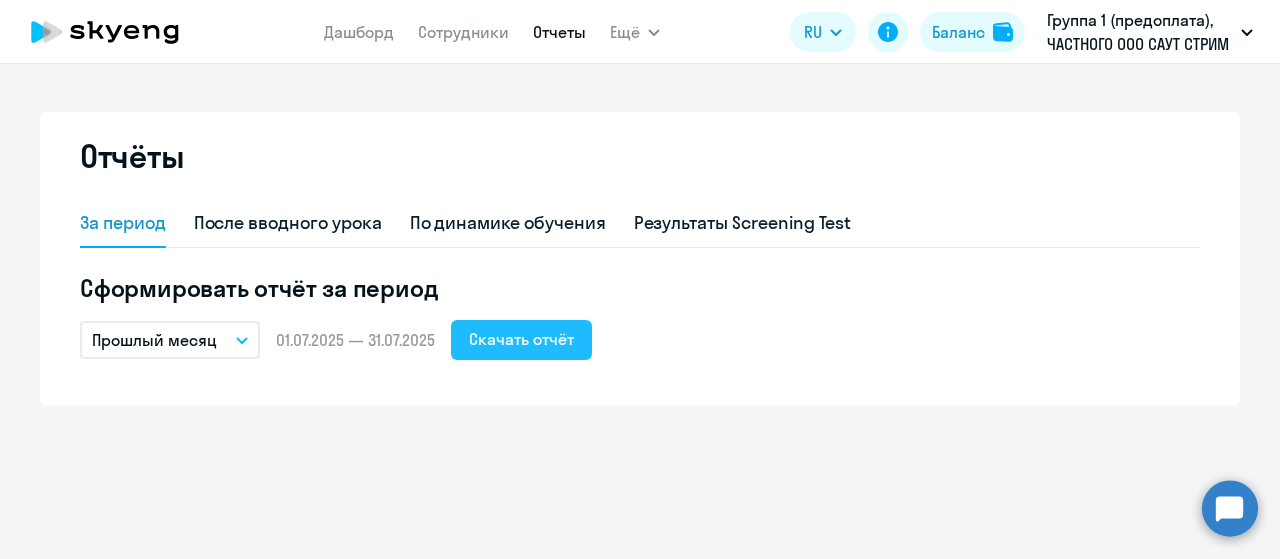 click on "Скачать отчёт" 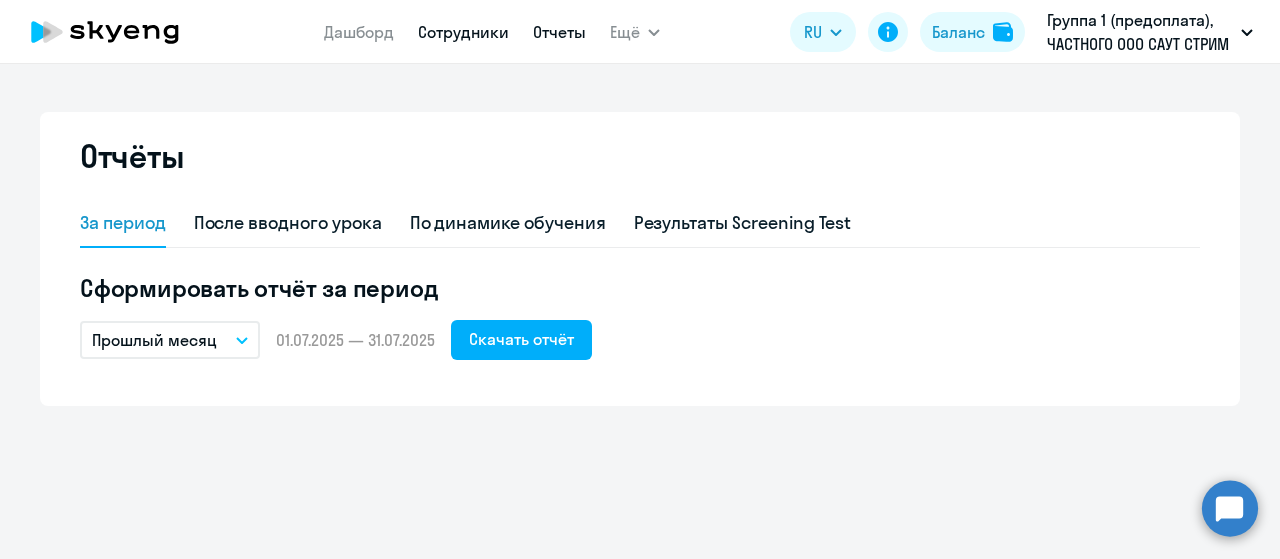 click on "Сотрудники" at bounding box center [463, 32] 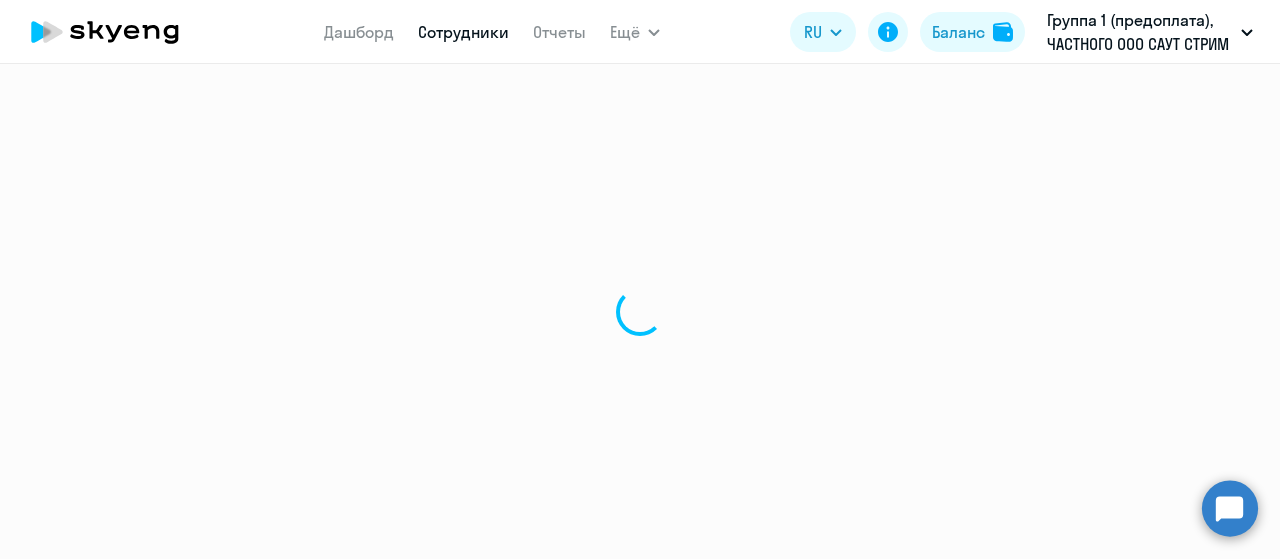 select on "30" 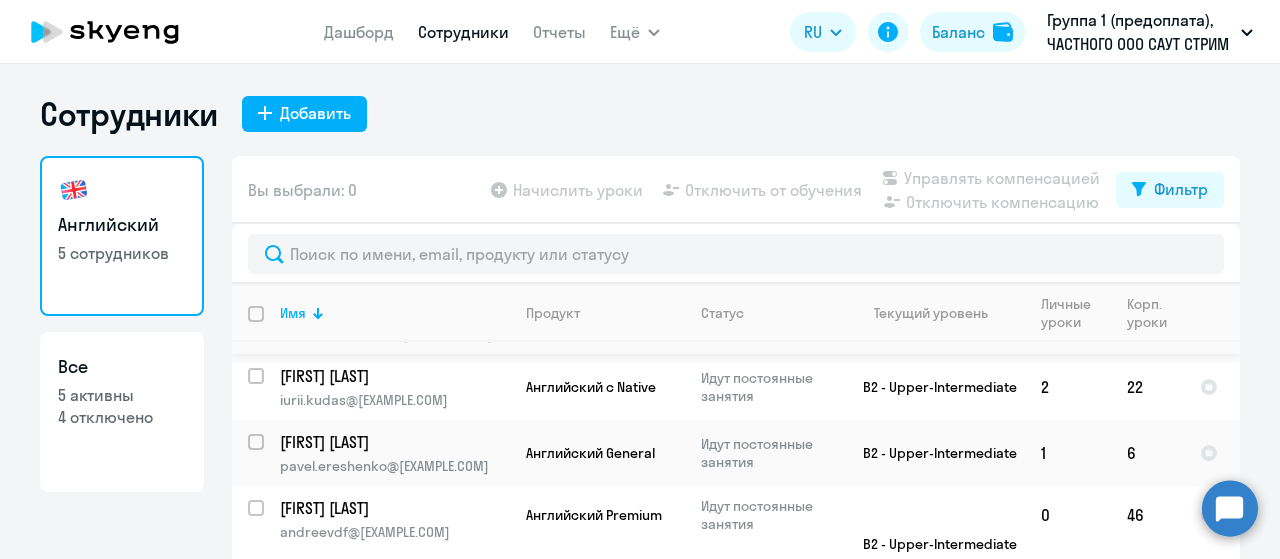 scroll, scrollTop: 132, scrollLeft: 0, axis: vertical 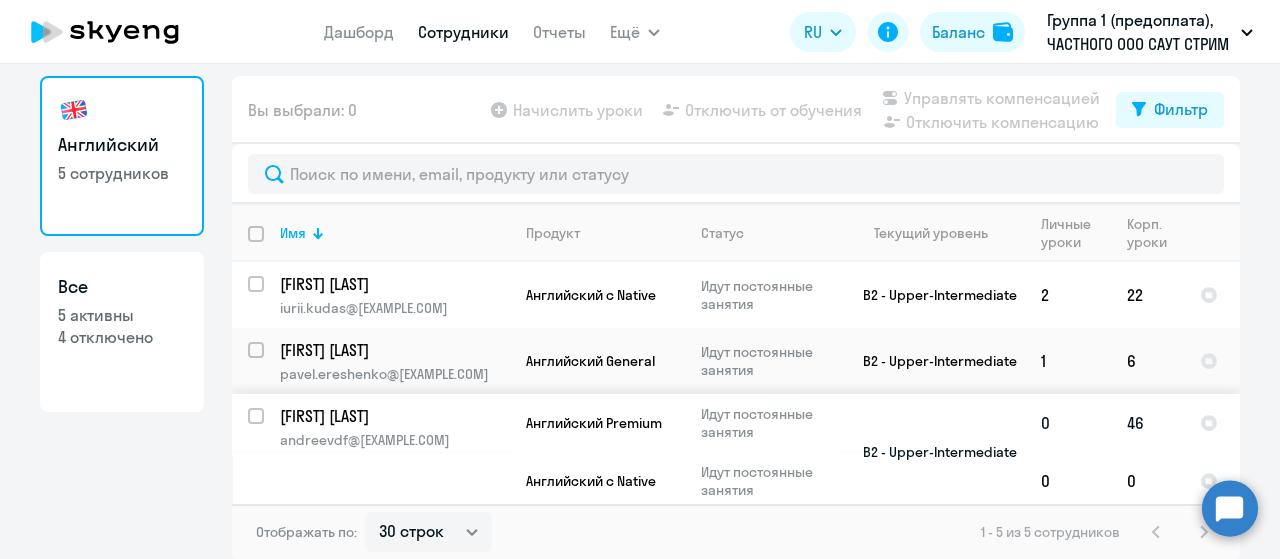 click on "Андреев Илья andreevdf@mail.ru" 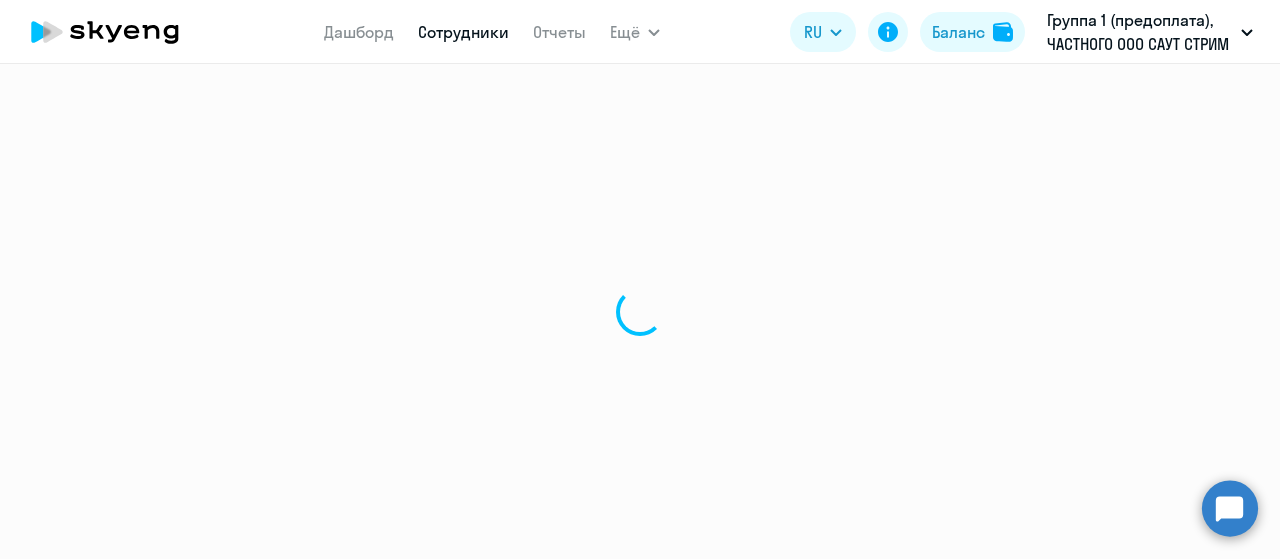 select on "english" 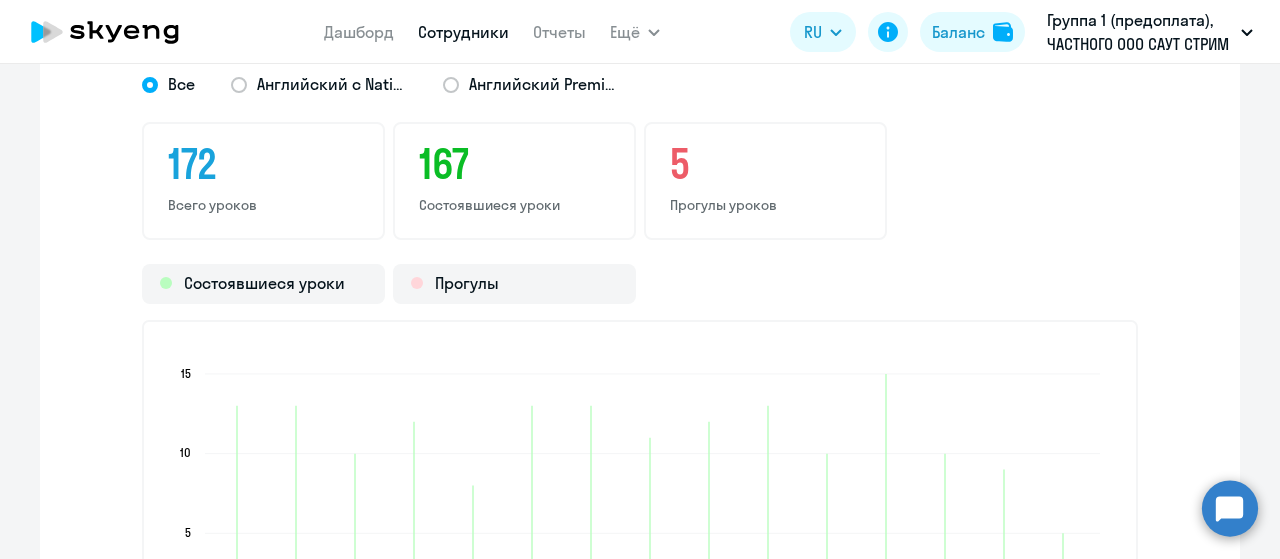 scroll, scrollTop: 2700, scrollLeft: 0, axis: vertical 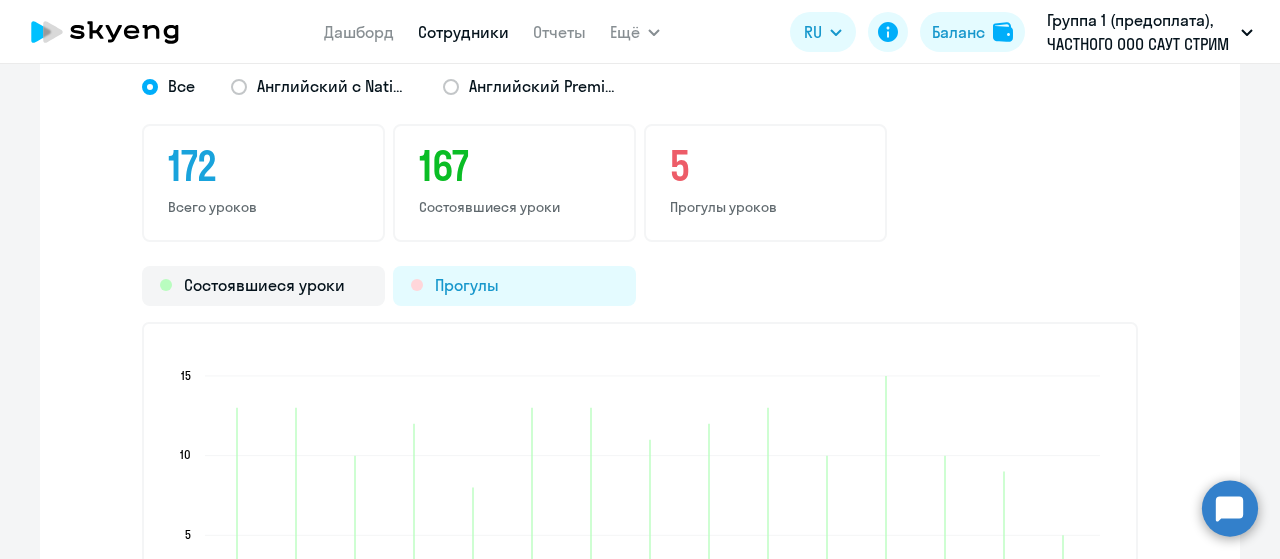 click on "Прогулы" 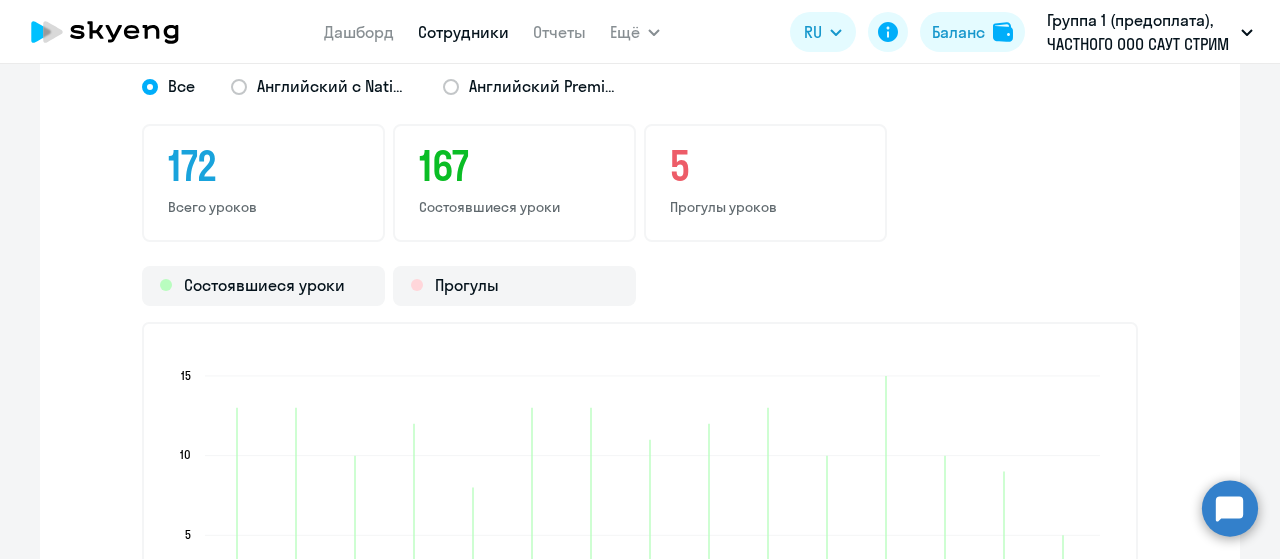 click on "5" 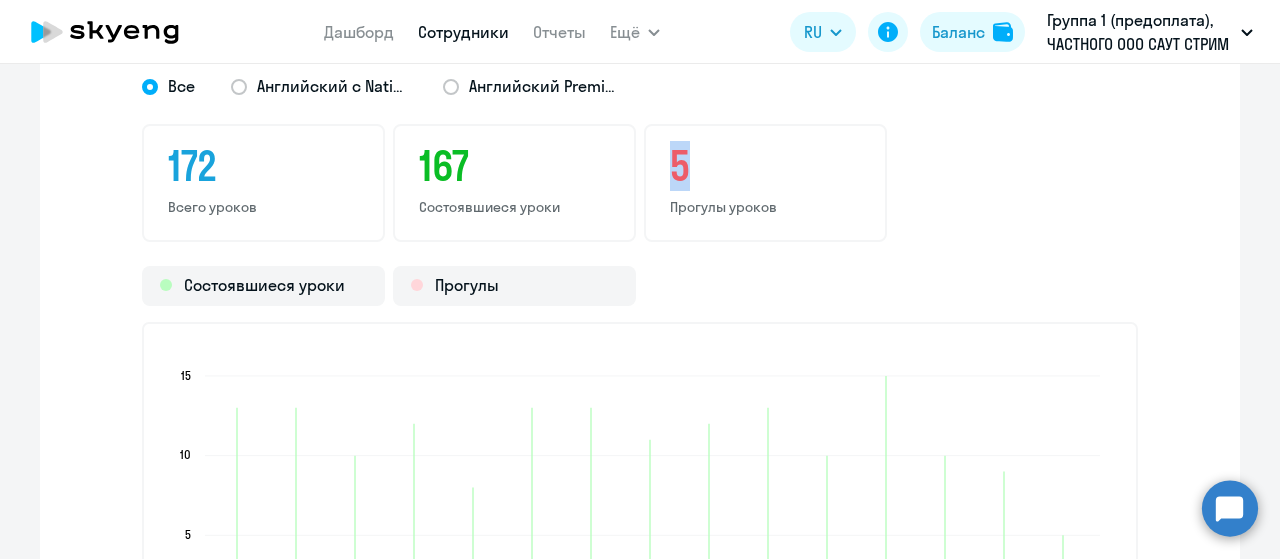 click on "5" 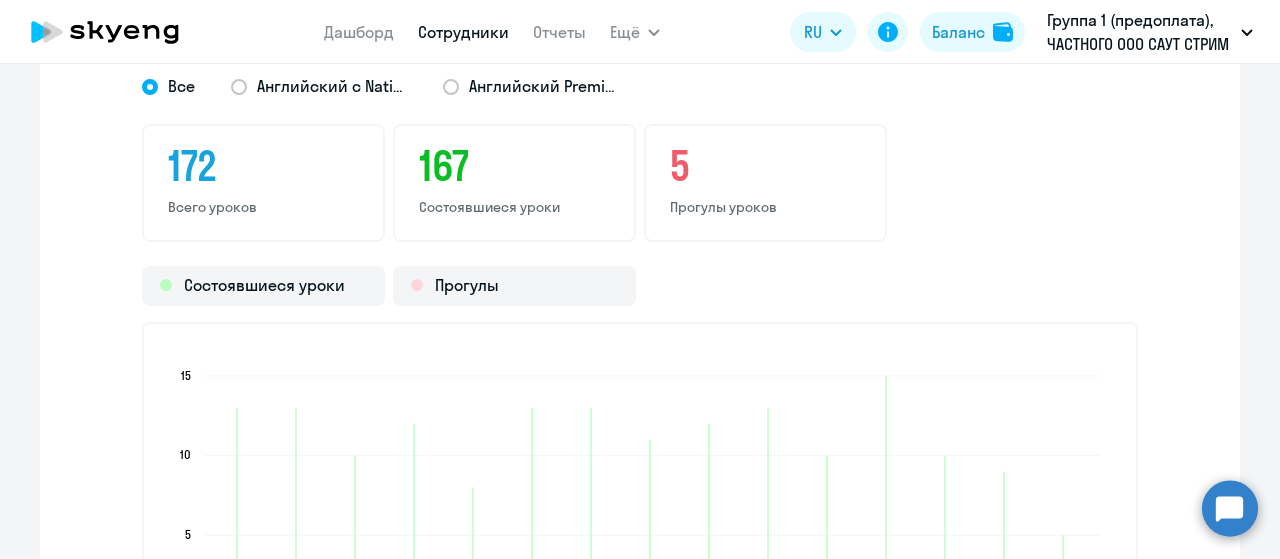 click on "5" 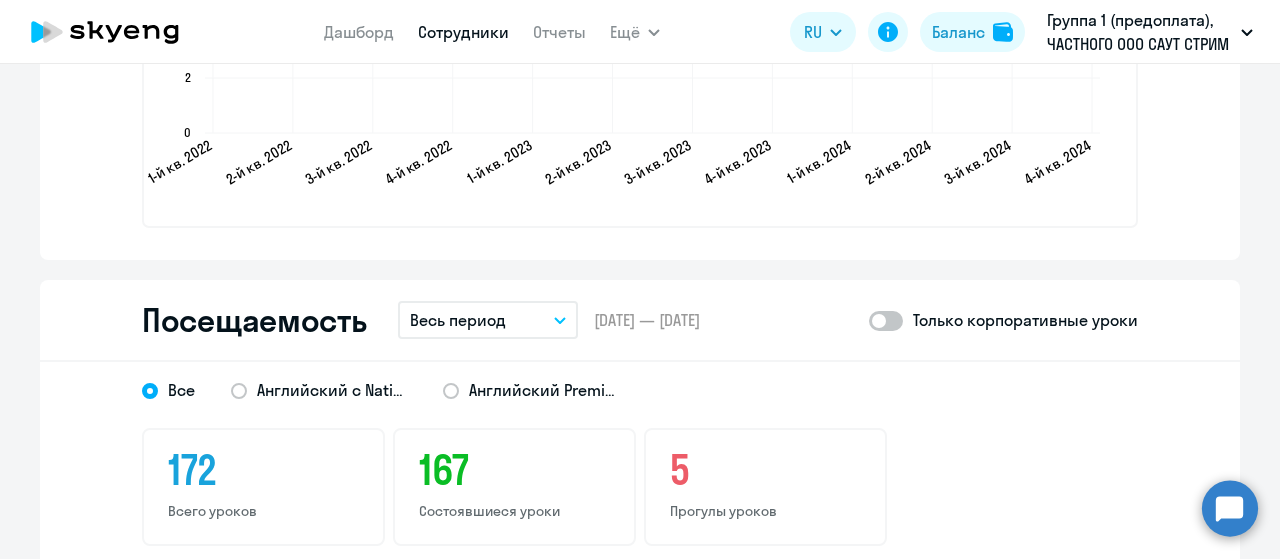 scroll, scrollTop: 2370, scrollLeft: 0, axis: vertical 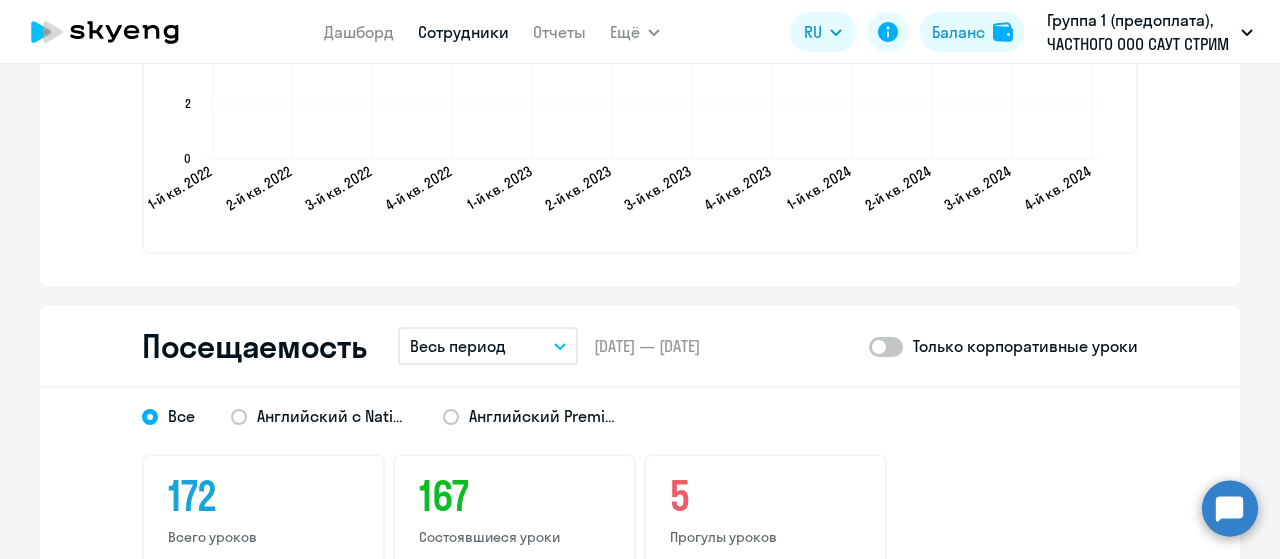 click 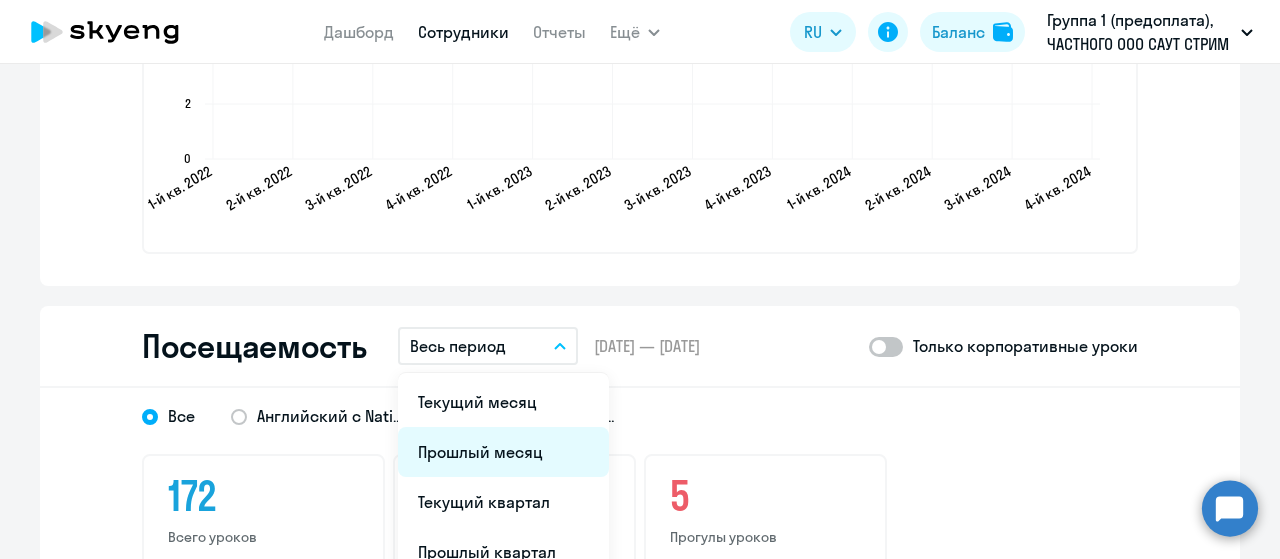 click on "Прошлый месяц" at bounding box center [503, 452] 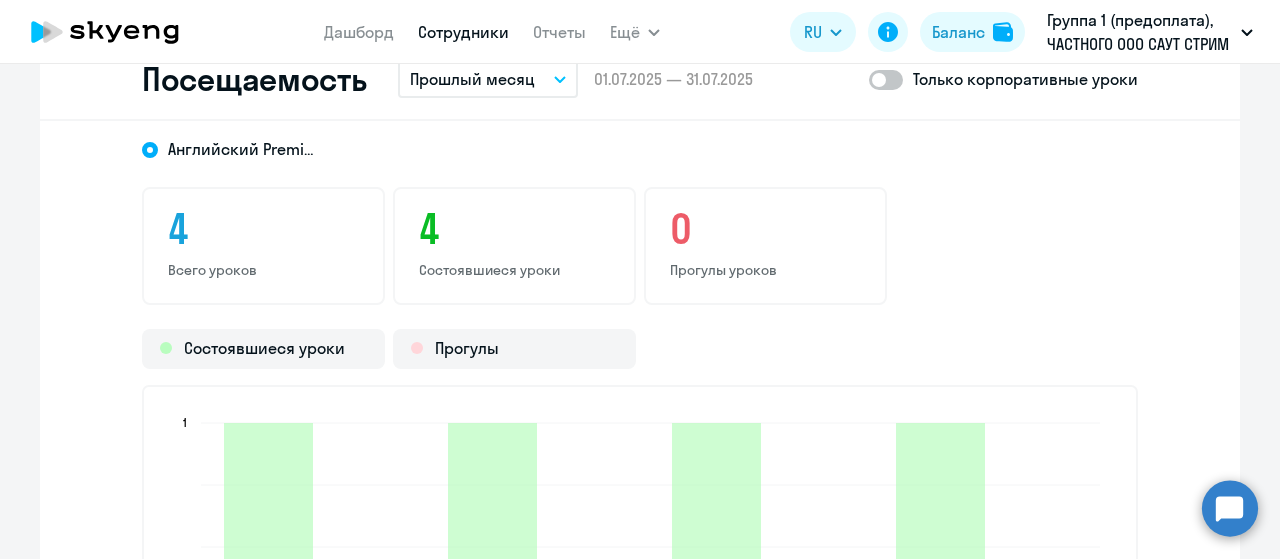 scroll, scrollTop: 2670, scrollLeft: 0, axis: vertical 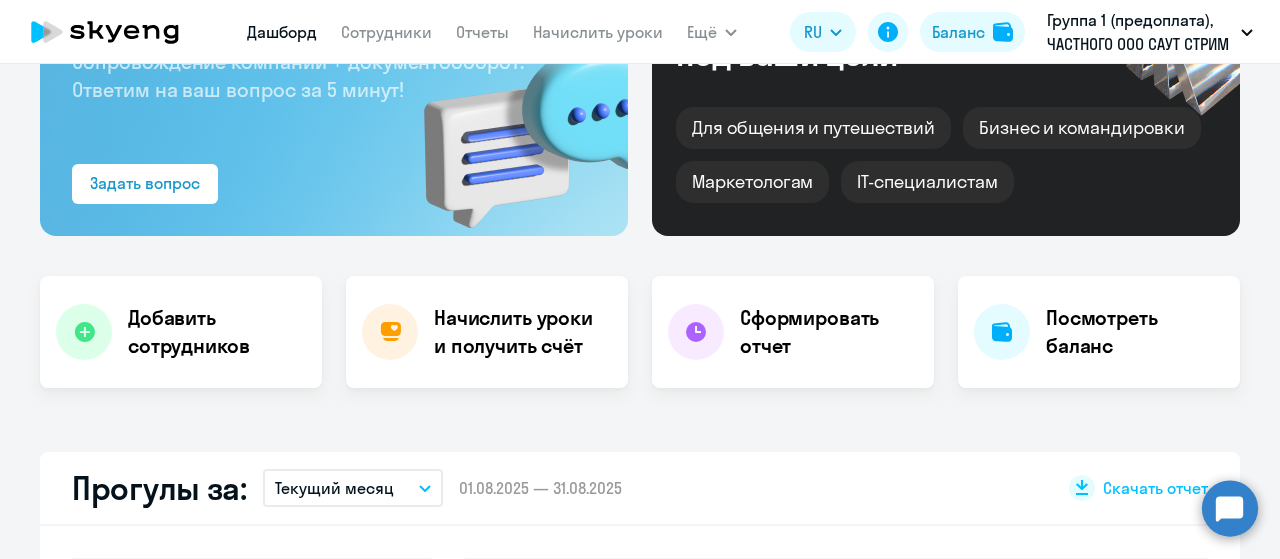 select on "30" 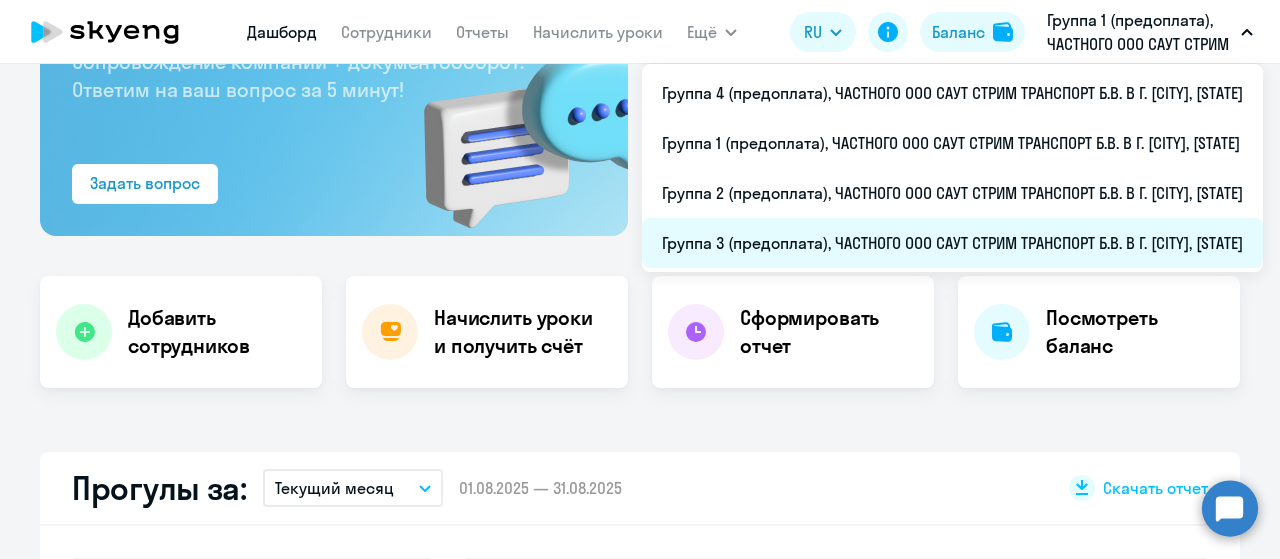 click on "Группа 3 (предоплата), ЧАСТНОГО ООО САУТ СТРИМ ТРАНСПОРТ Б.В. В Г. [CITY], [STATE]" at bounding box center (952, 243) 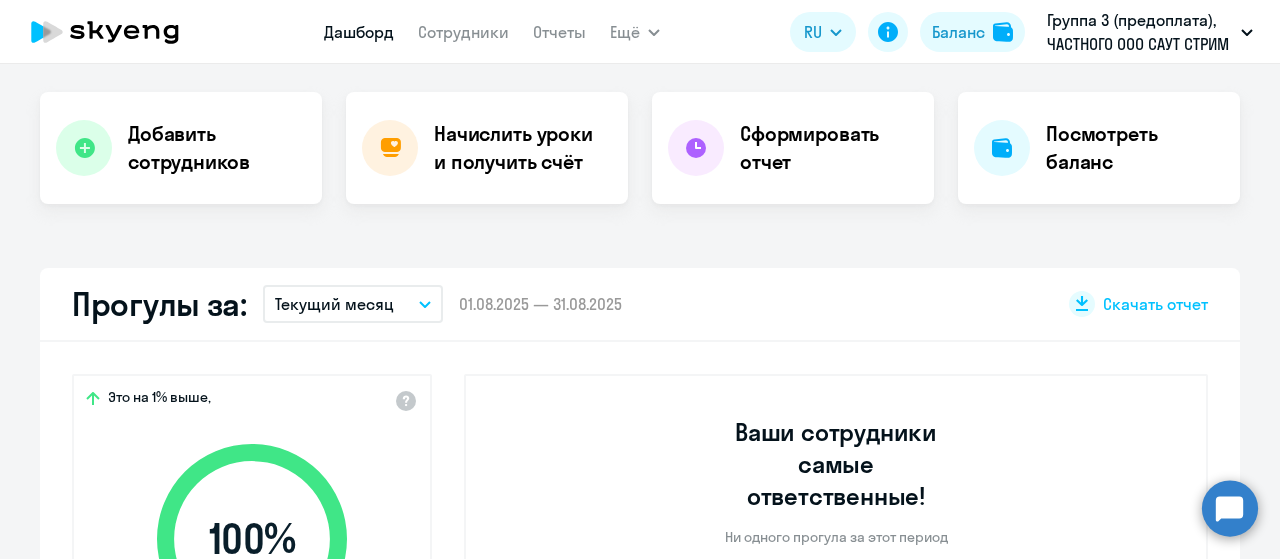 scroll, scrollTop: 300, scrollLeft: 0, axis: vertical 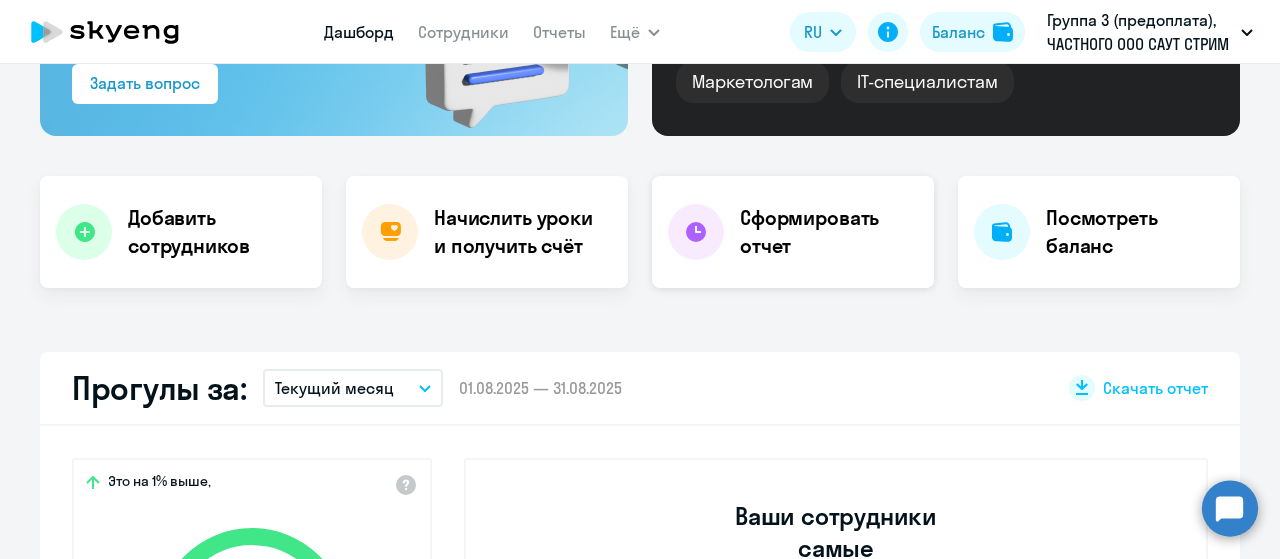 click on "Сформировать отчет" 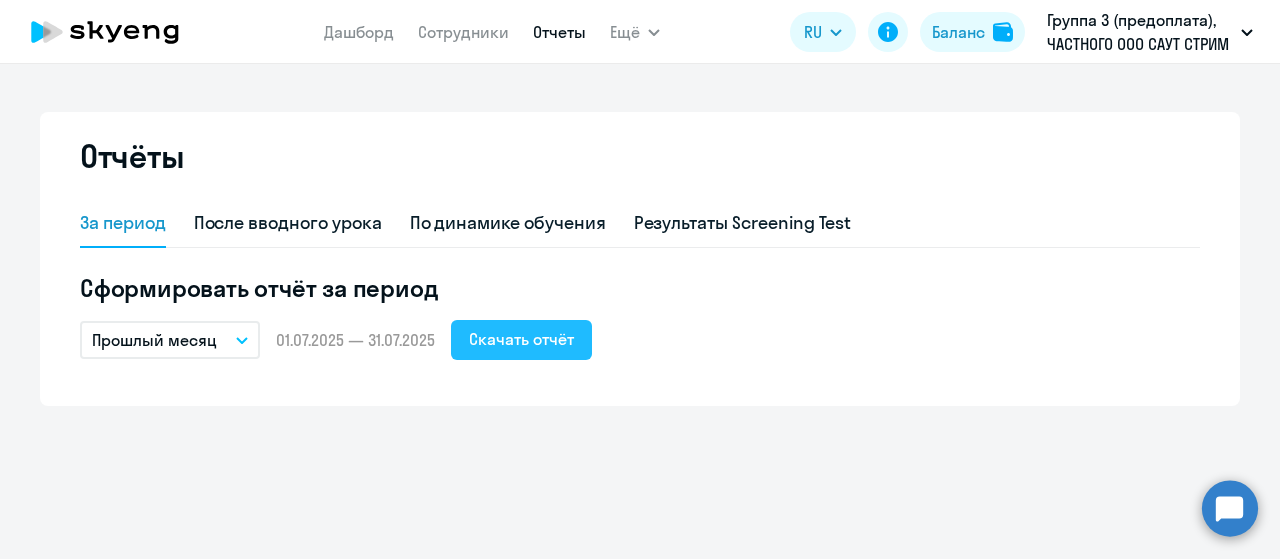 click on "Скачать отчёт" 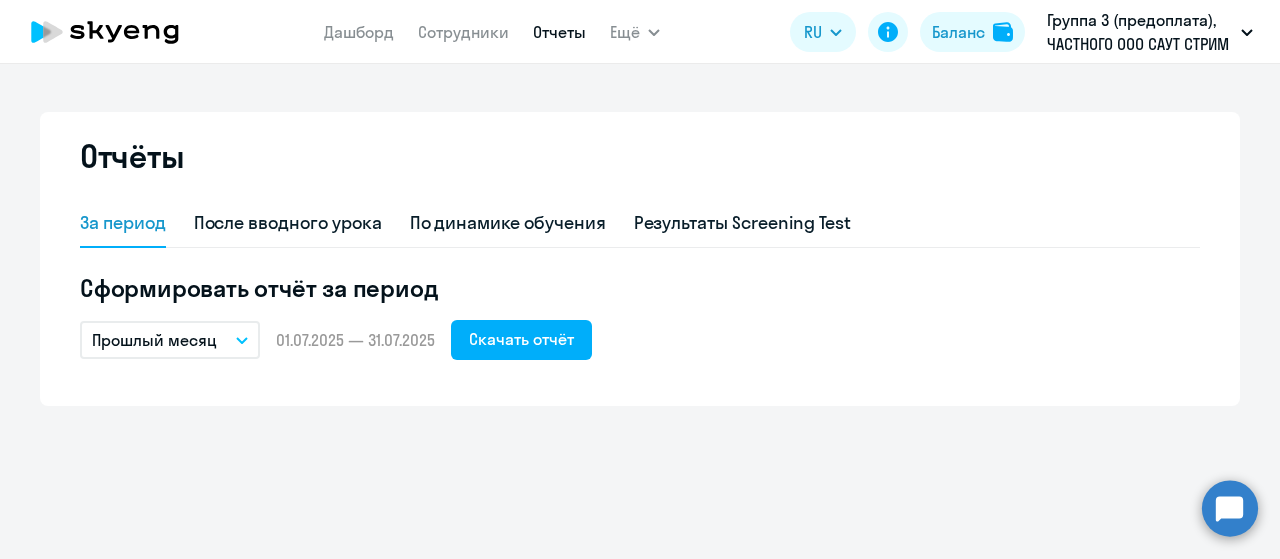 click 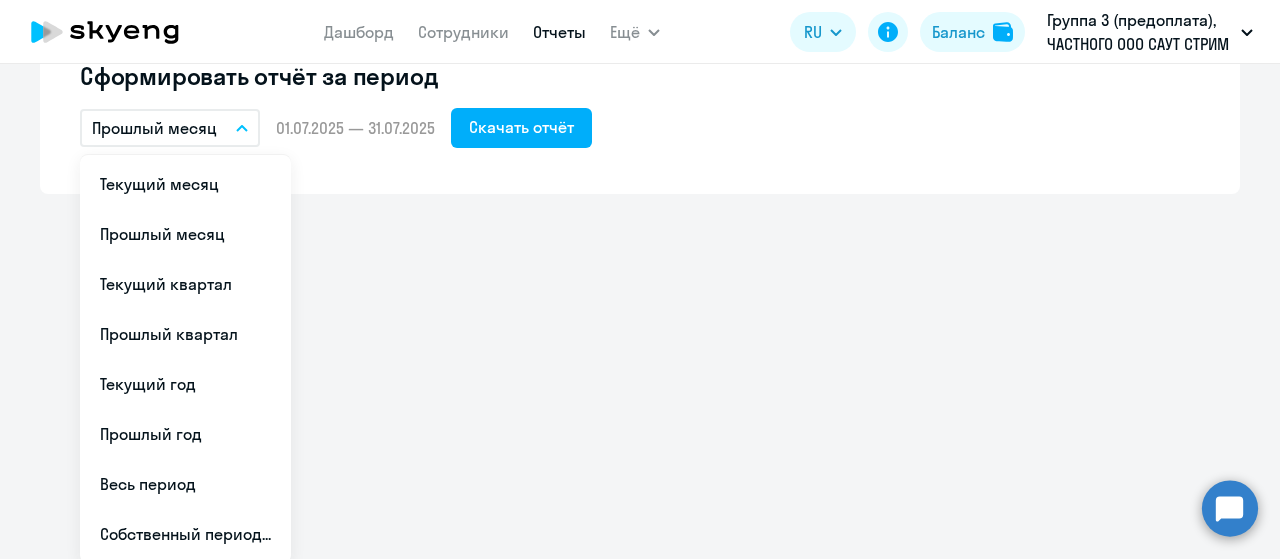 scroll, scrollTop: 216, scrollLeft: 0, axis: vertical 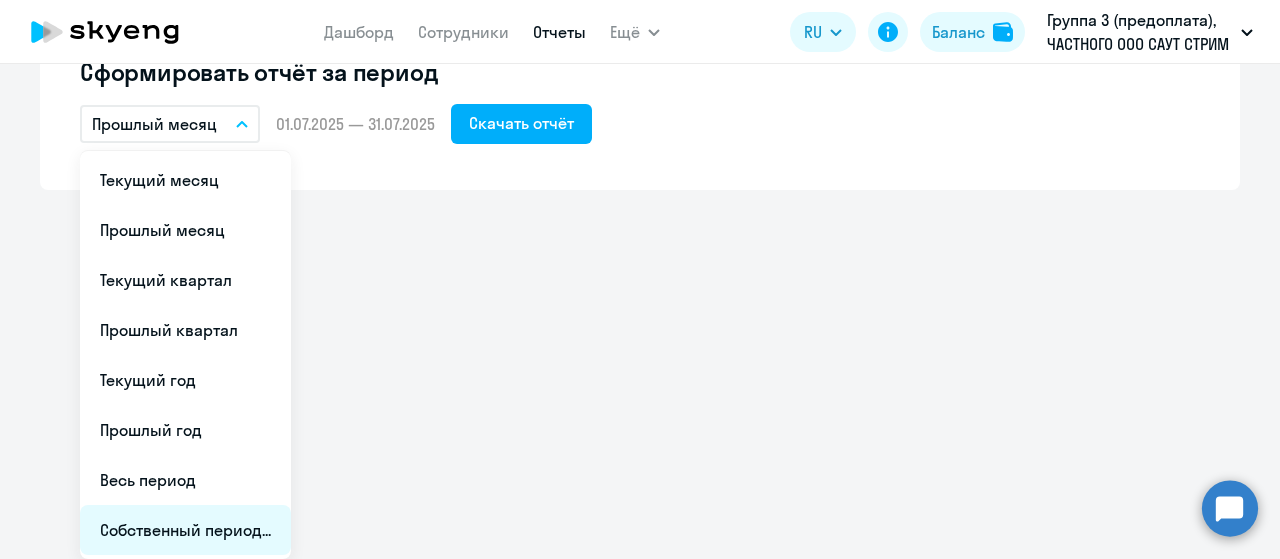 click on "Собственный период..." at bounding box center (185, 530) 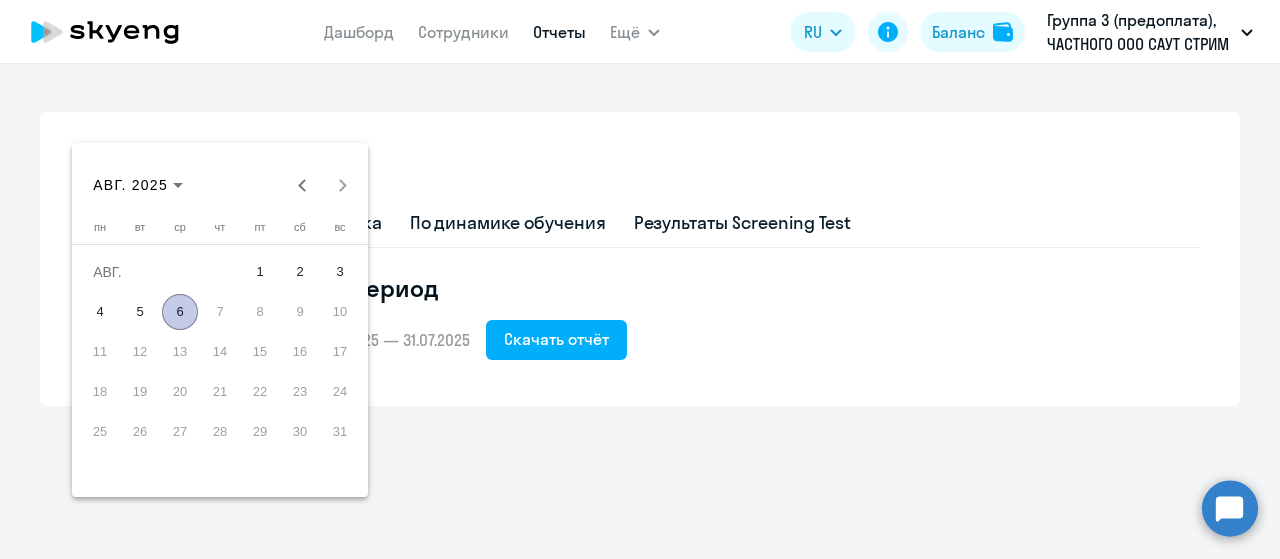 scroll, scrollTop: 0, scrollLeft: 0, axis: both 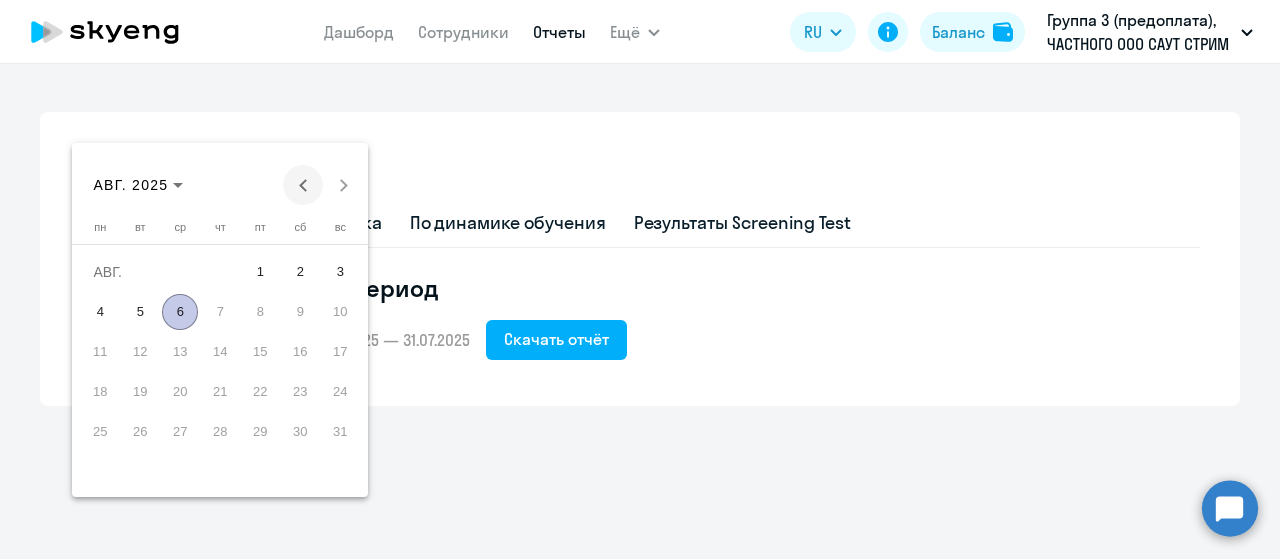 click at bounding box center [303, 185] 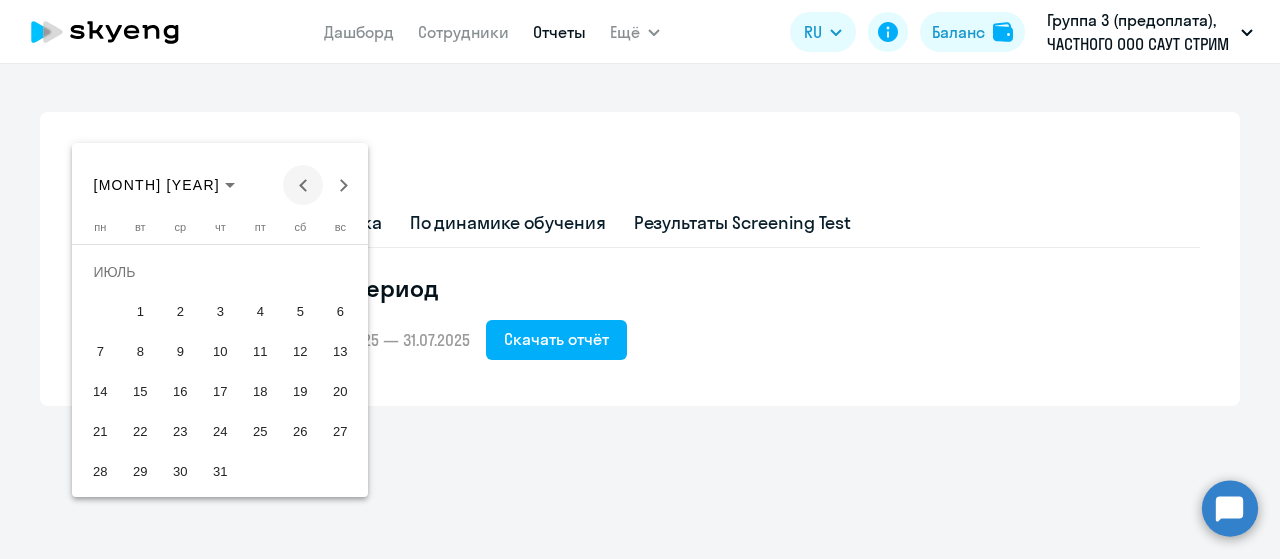 click at bounding box center (303, 185) 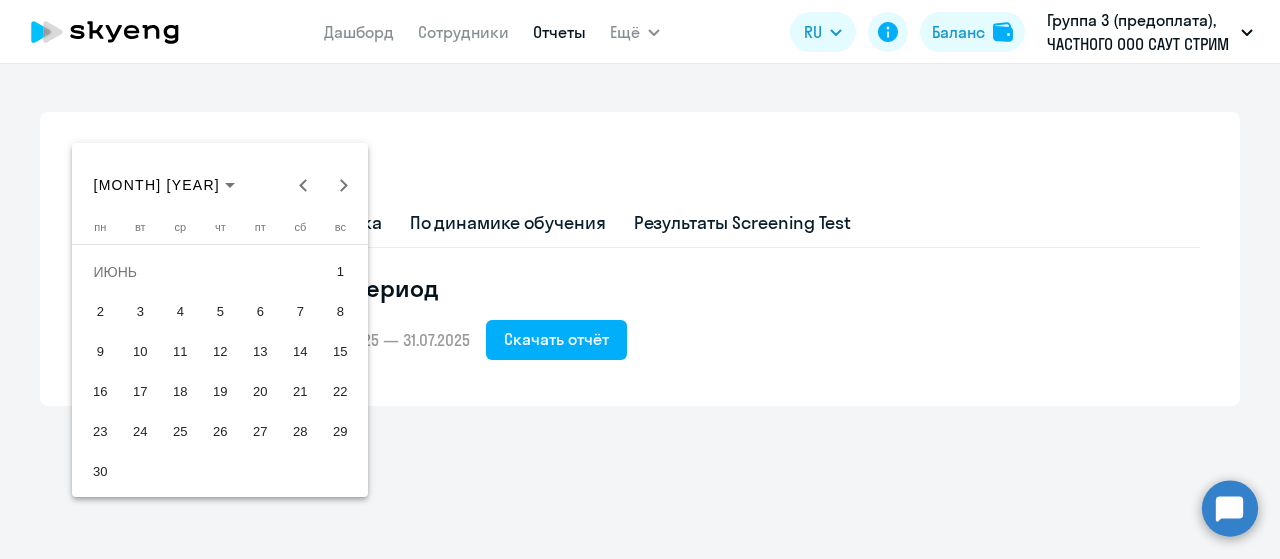 click on "1" at bounding box center (340, 272) 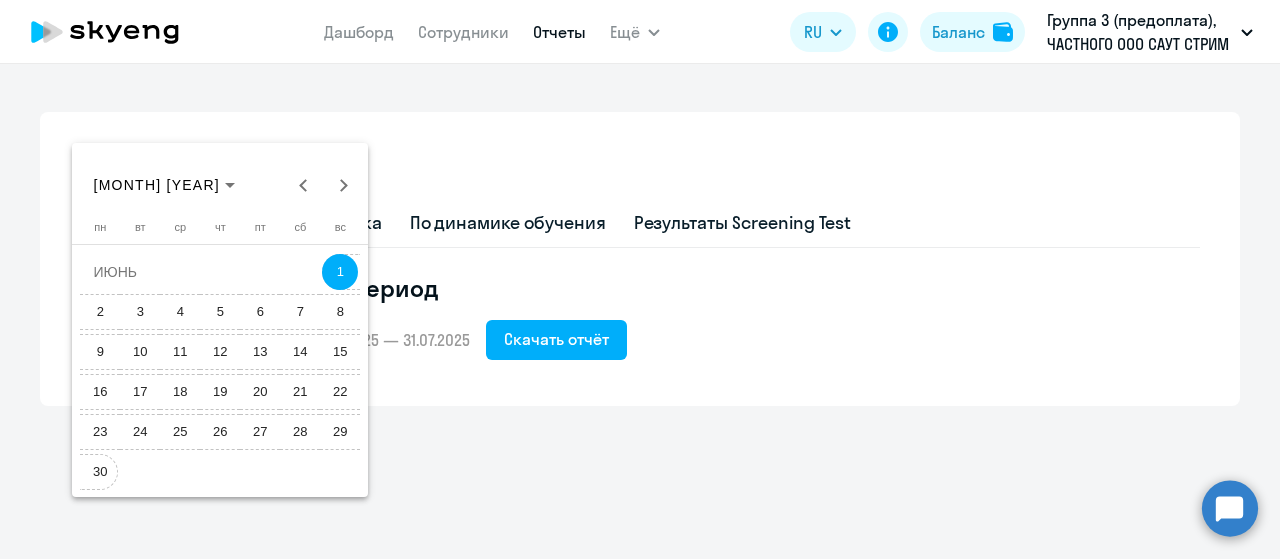 click on "30" at bounding box center (100, 472) 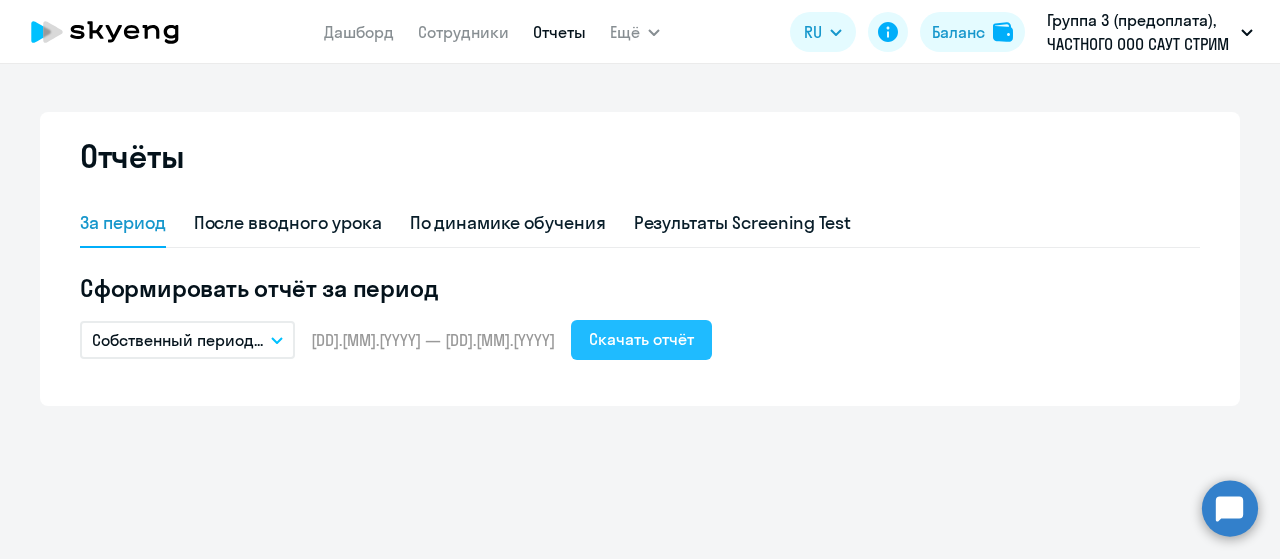 click on "Скачать отчёт" 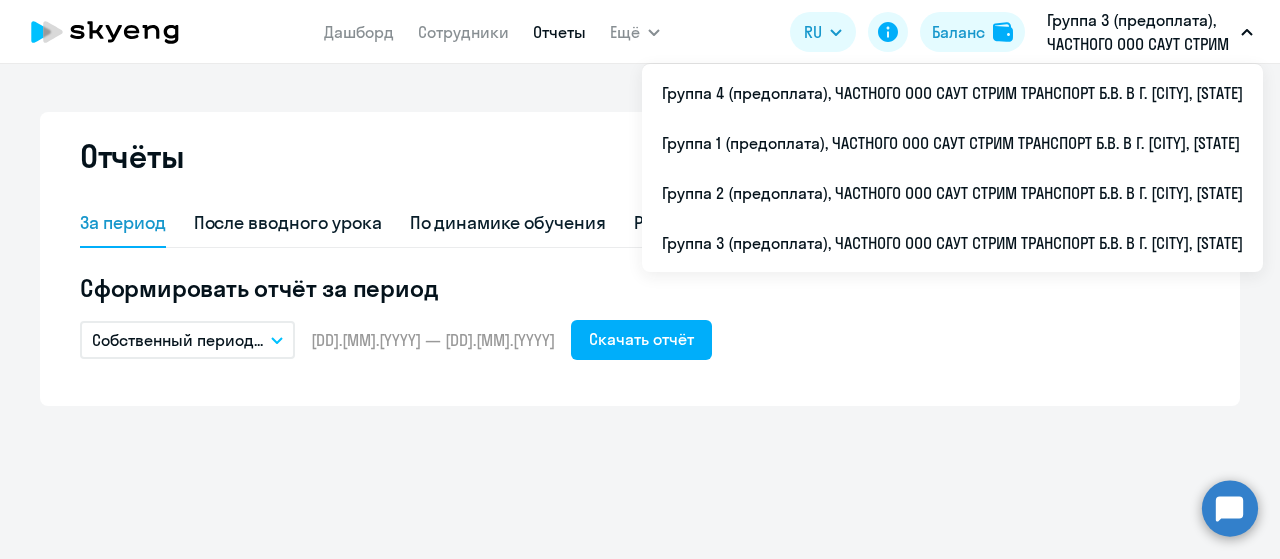 click on "Группа 3 (предоплата), ЧАСТНОГО ООО САУТ СТРИМ ТРАНСПОРТ Б.В. В Г. [CITY], [STATE]" at bounding box center (1140, 32) 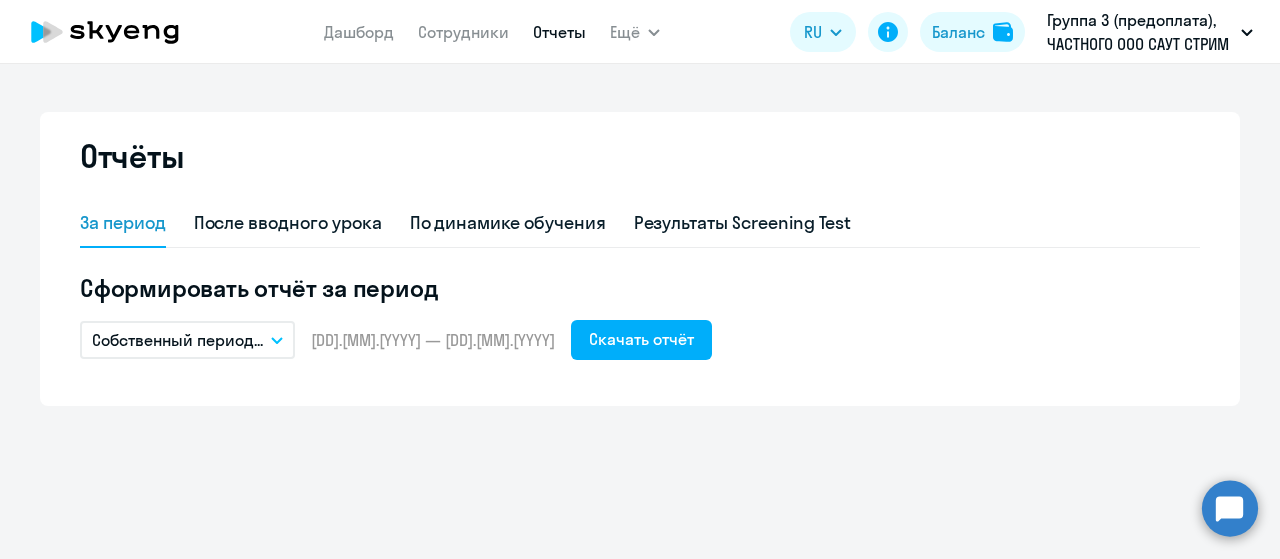 click on "Группа 3 (предоплата), ЧАСТНОГО ООО САУТ СТРИМ ТРАНСПОРТ Б.В. В Г. [CITY], [STATE]" at bounding box center [1140, 32] 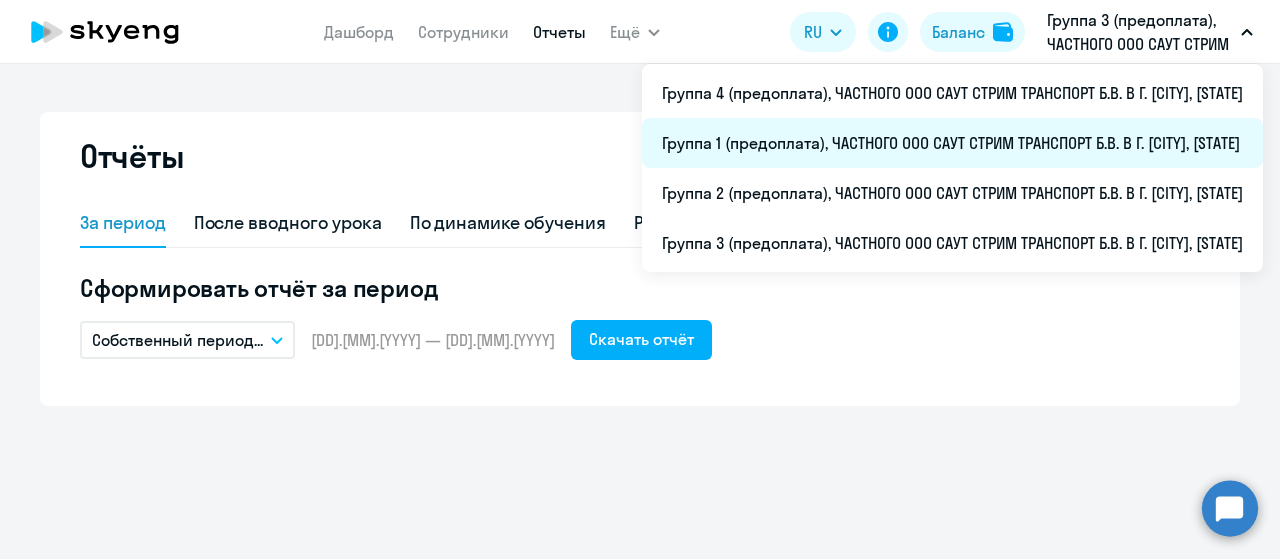 click on "Группа 1 (предоплата), ЧАСТНОГО ООО САУТ СТРИМ ТРАНСПОРТ Б.В. В Г. [CITY], [STATE]" at bounding box center [952, 143] 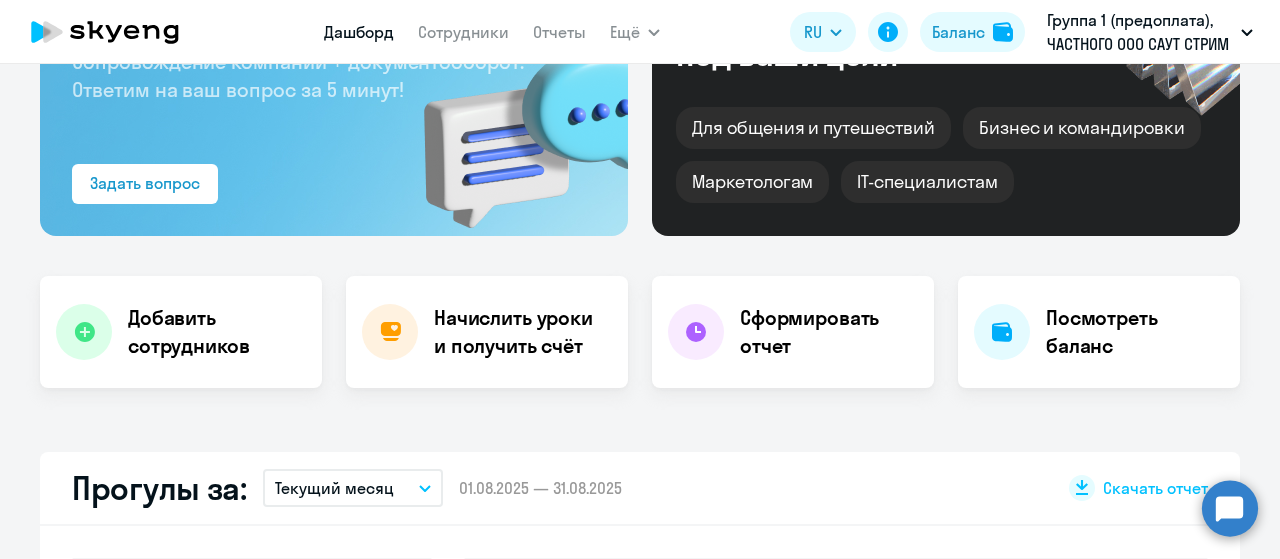 scroll, scrollTop: 0, scrollLeft: 0, axis: both 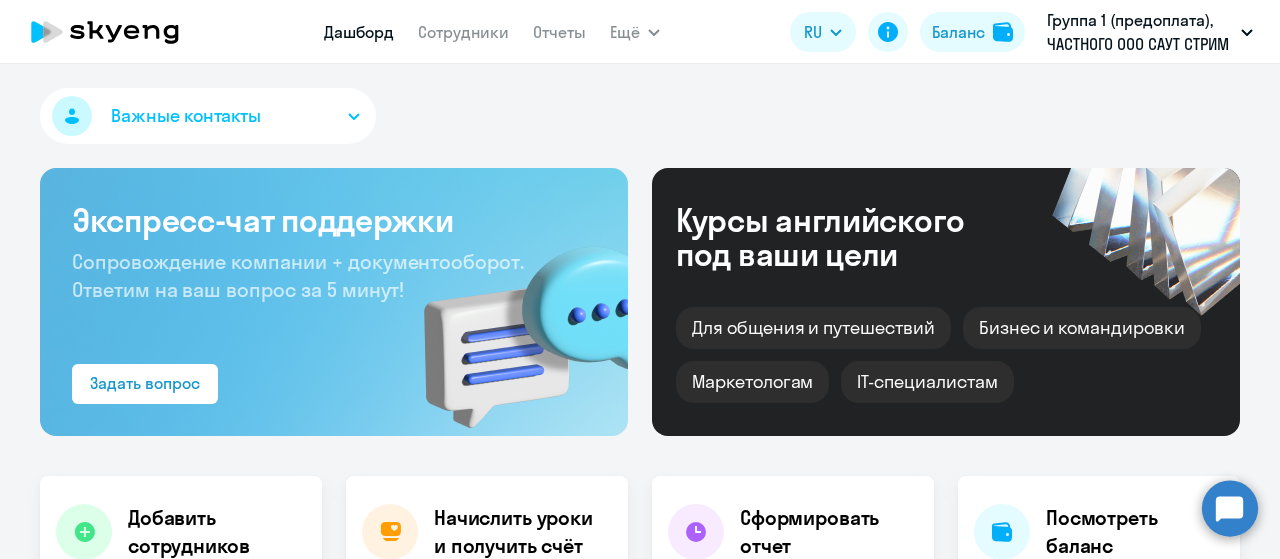 select on "30" 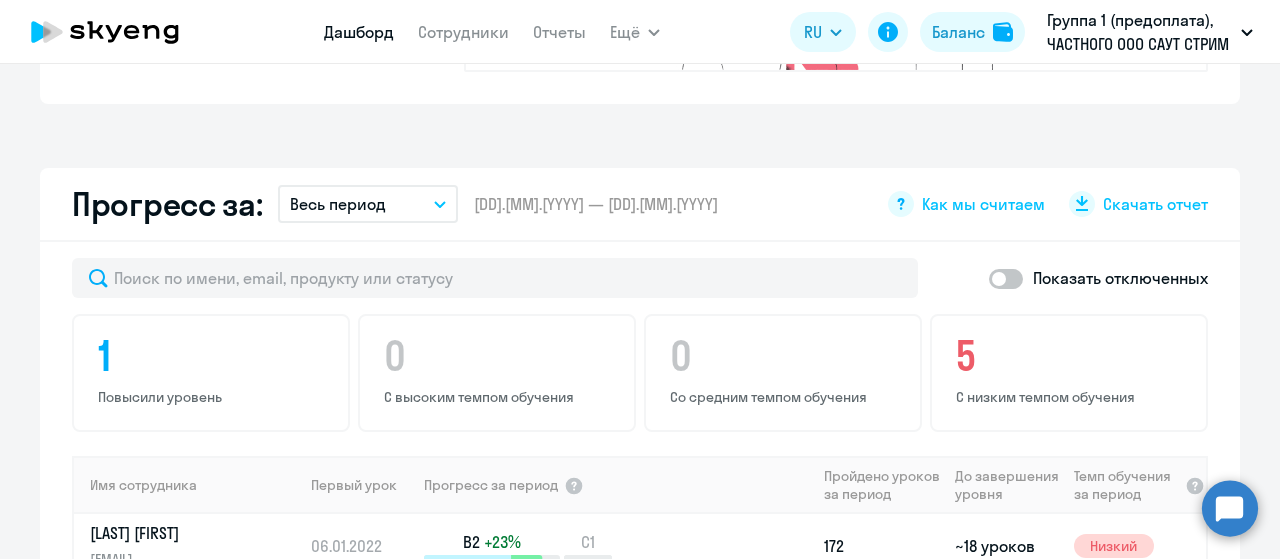 scroll, scrollTop: 1100, scrollLeft: 0, axis: vertical 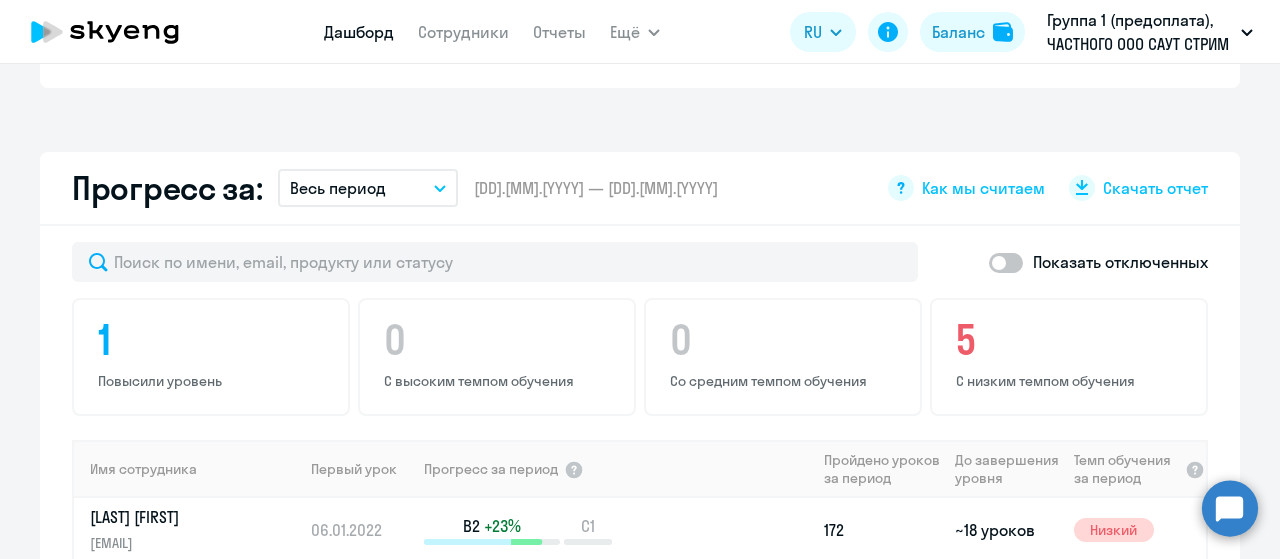 click 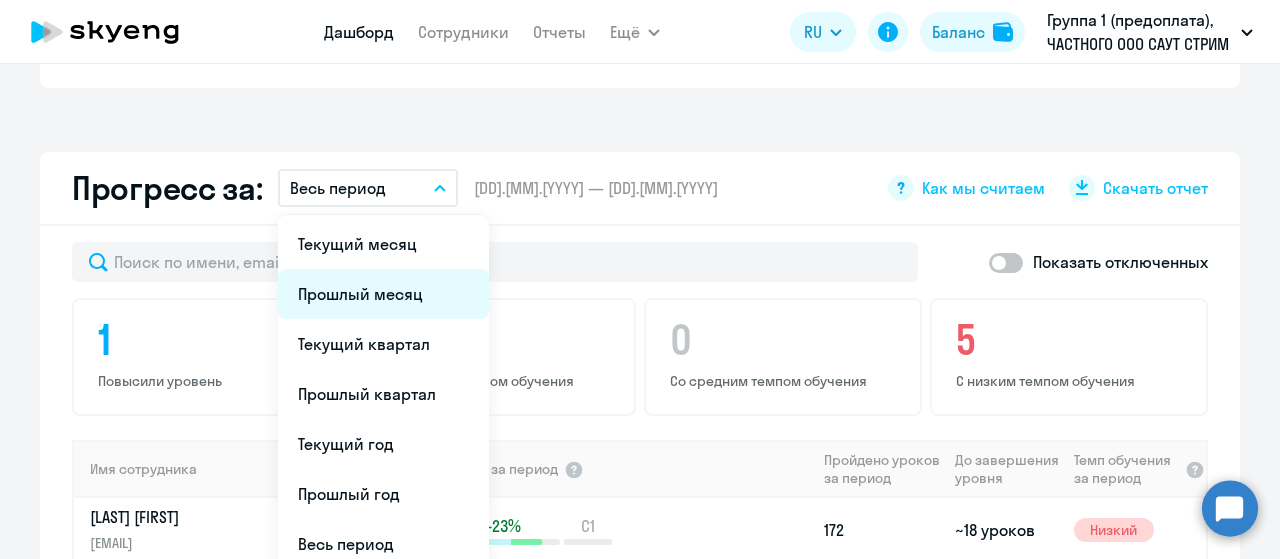 click on "Прошлый месяц" at bounding box center (383, 294) 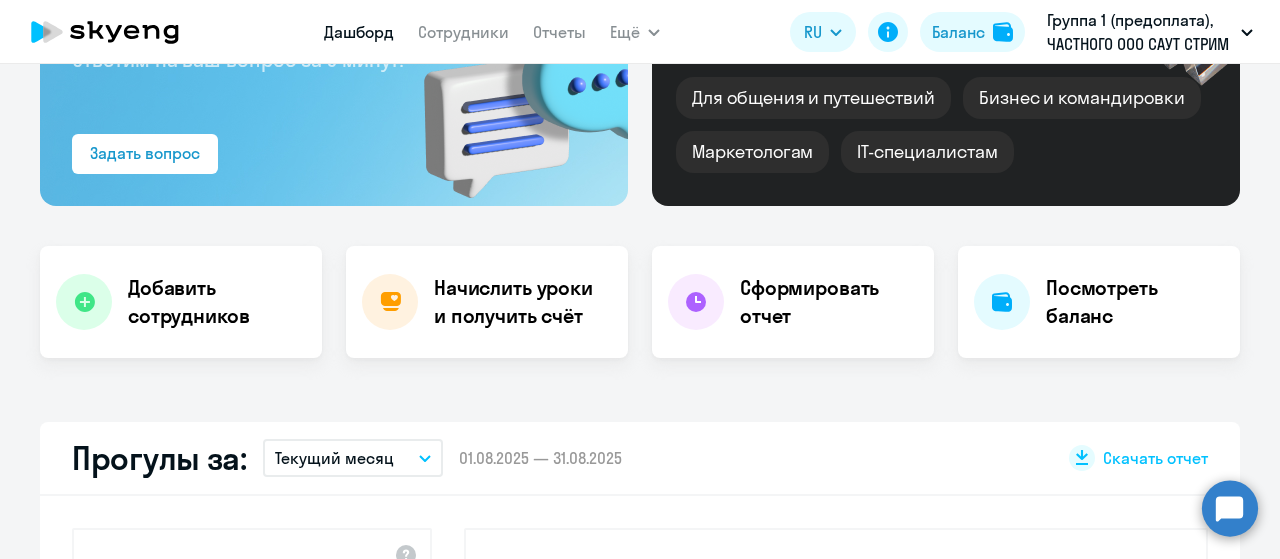 scroll, scrollTop: 330, scrollLeft: 0, axis: vertical 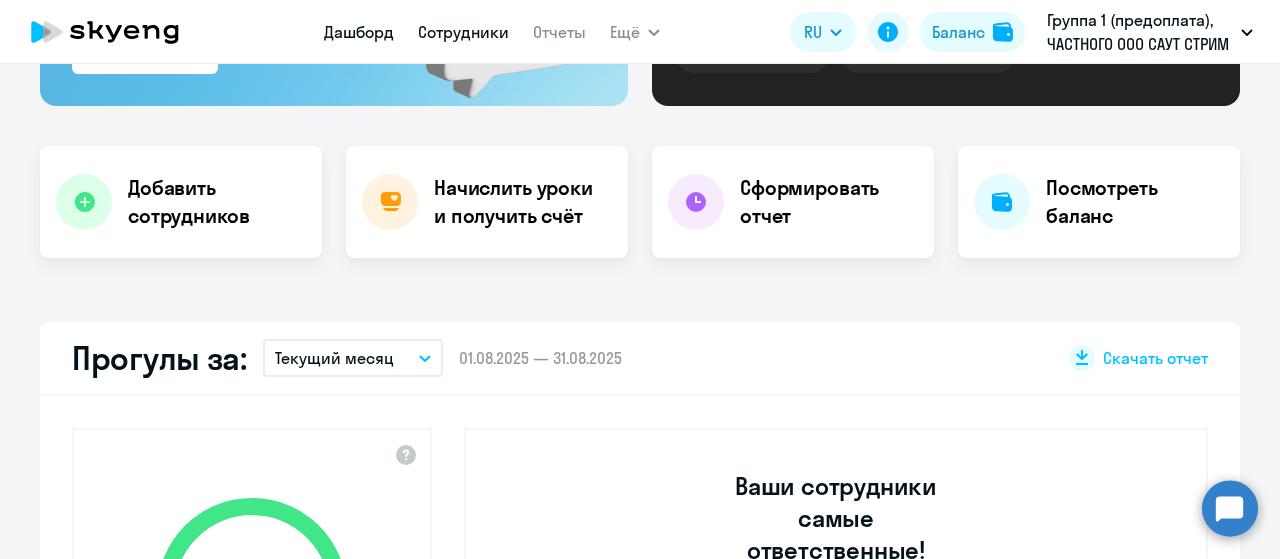 click on "Сотрудники" at bounding box center (463, 32) 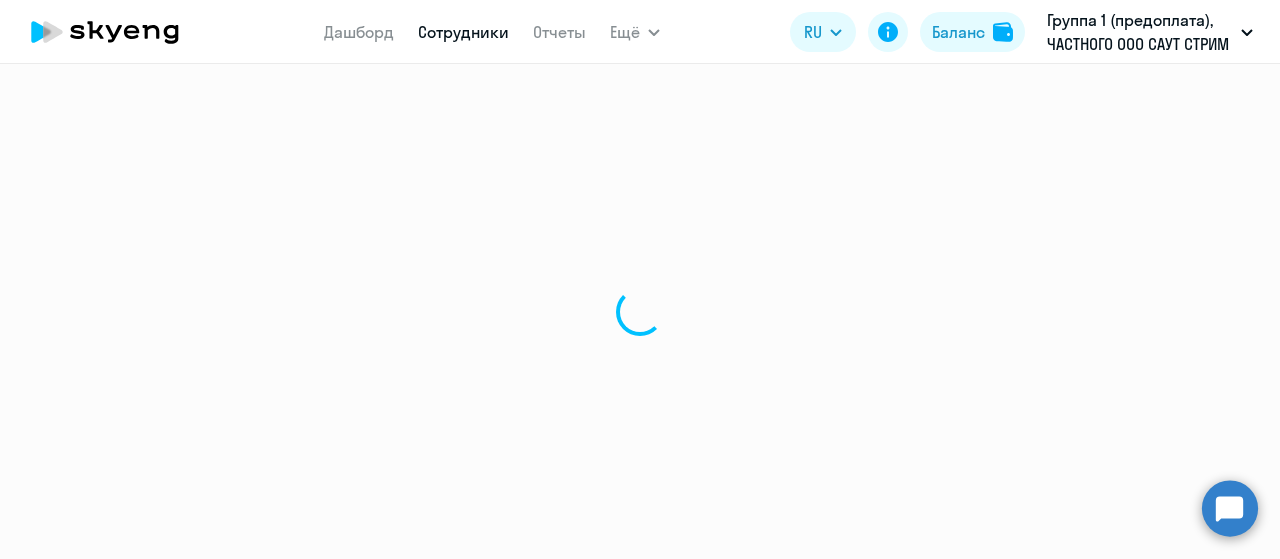 scroll, scrollTop: 0, scrollLeft: 0, axis: both 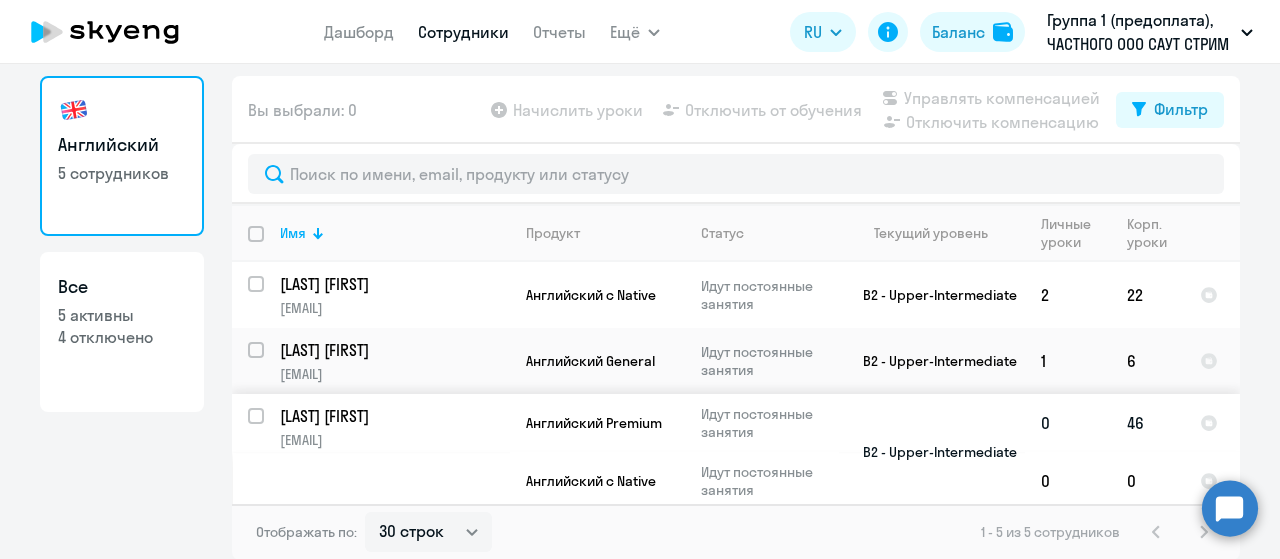 click on "[LAST] [FIRST]" 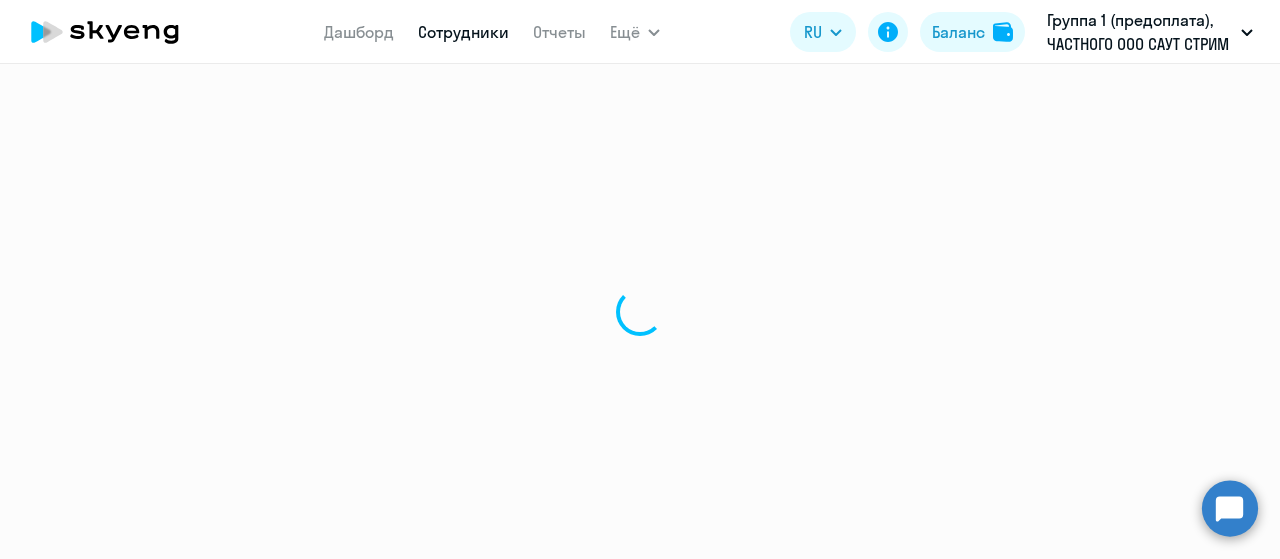 scroll, scrollTop: 0, scrollLeft: 0, axis: both 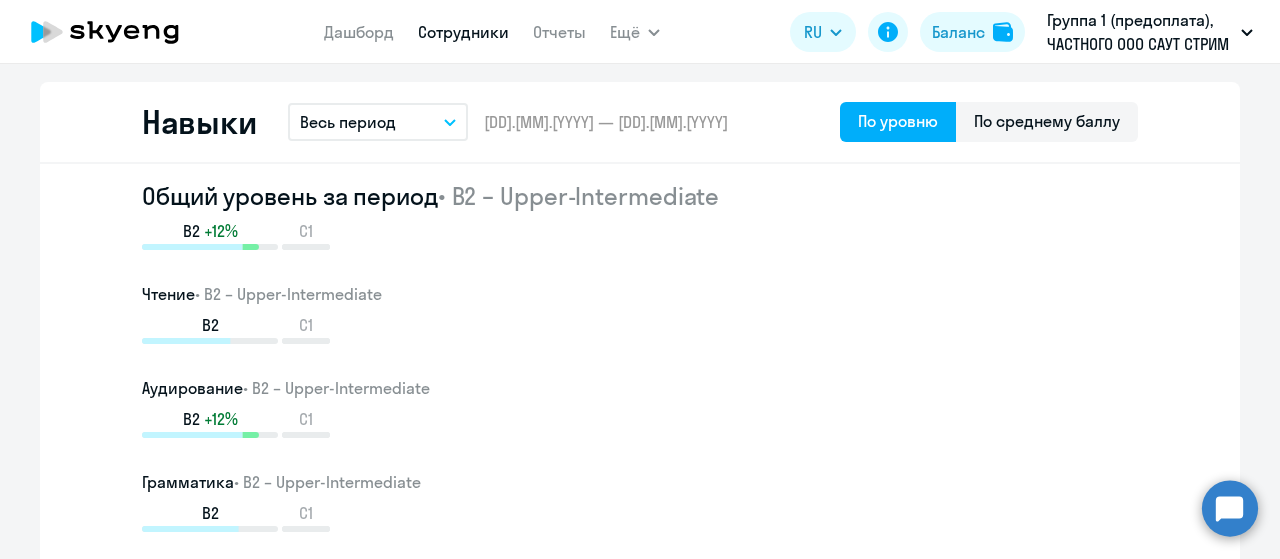 click on "Весь период" at bounding box center (378, 122) 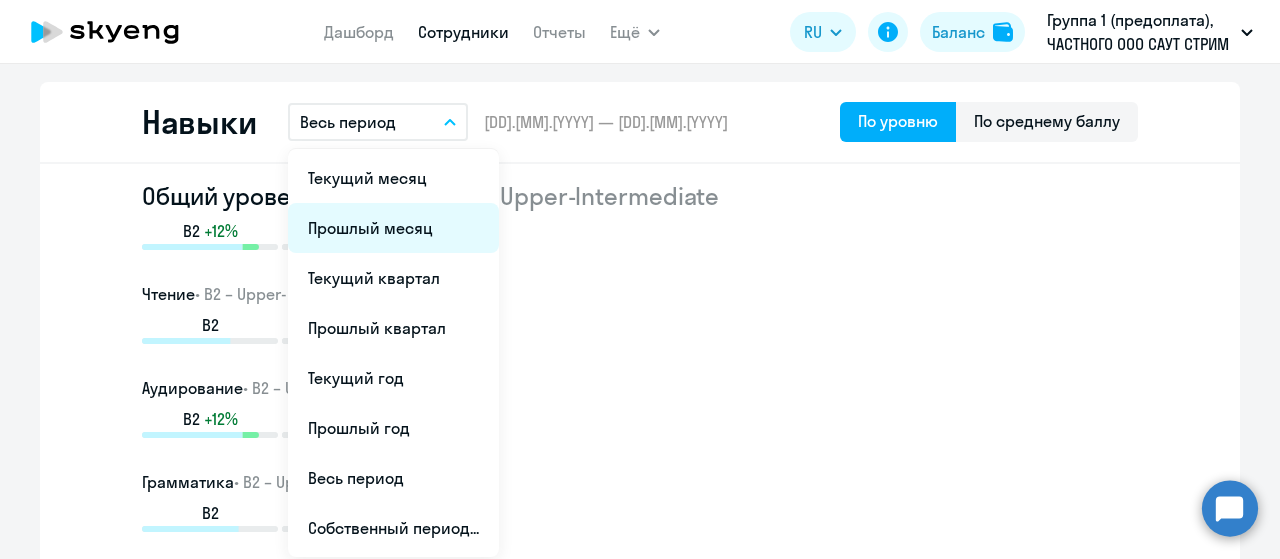 click on "Прошлый месяц" at bounding box center [393, 228] 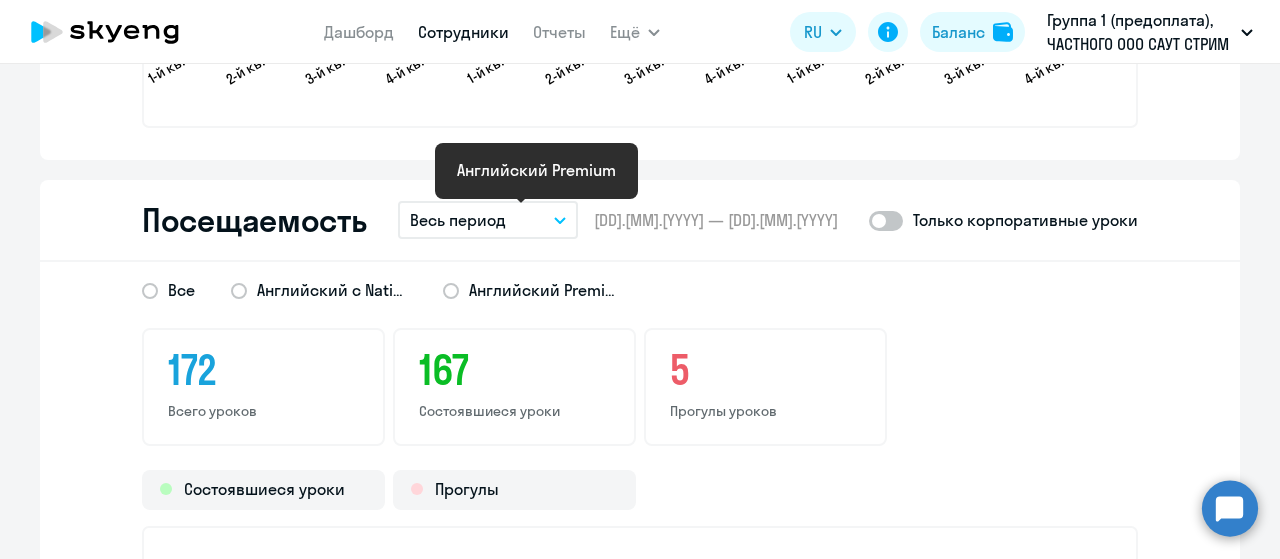 scroll, scrollTop: 2300, scrollLeft: 0, axis: vertical 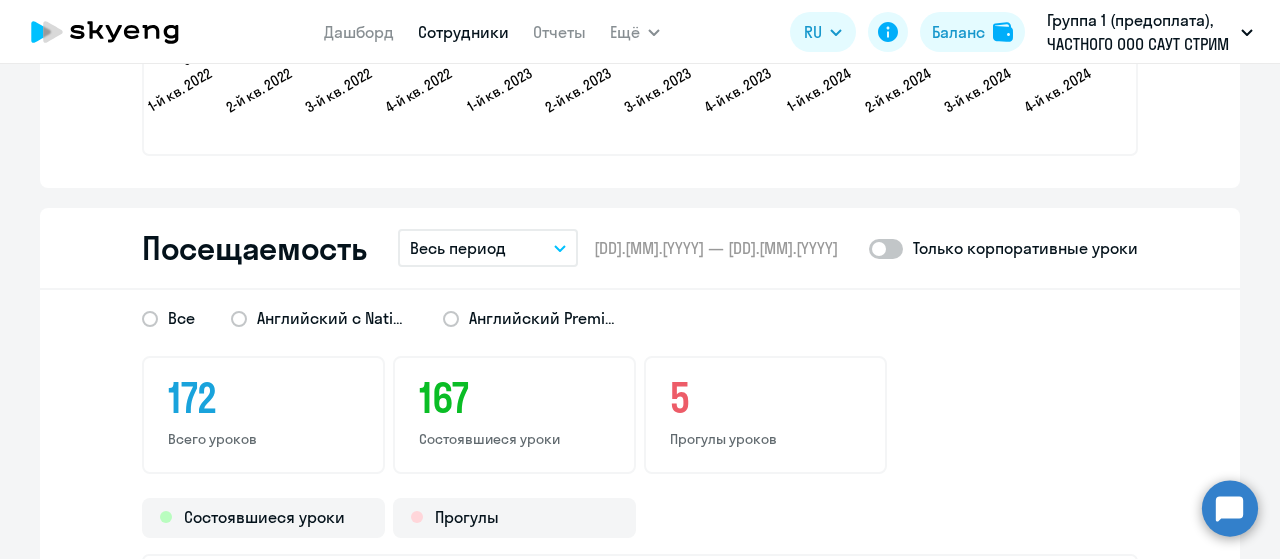 click on "Весь период" at bounding box center [488, 248] 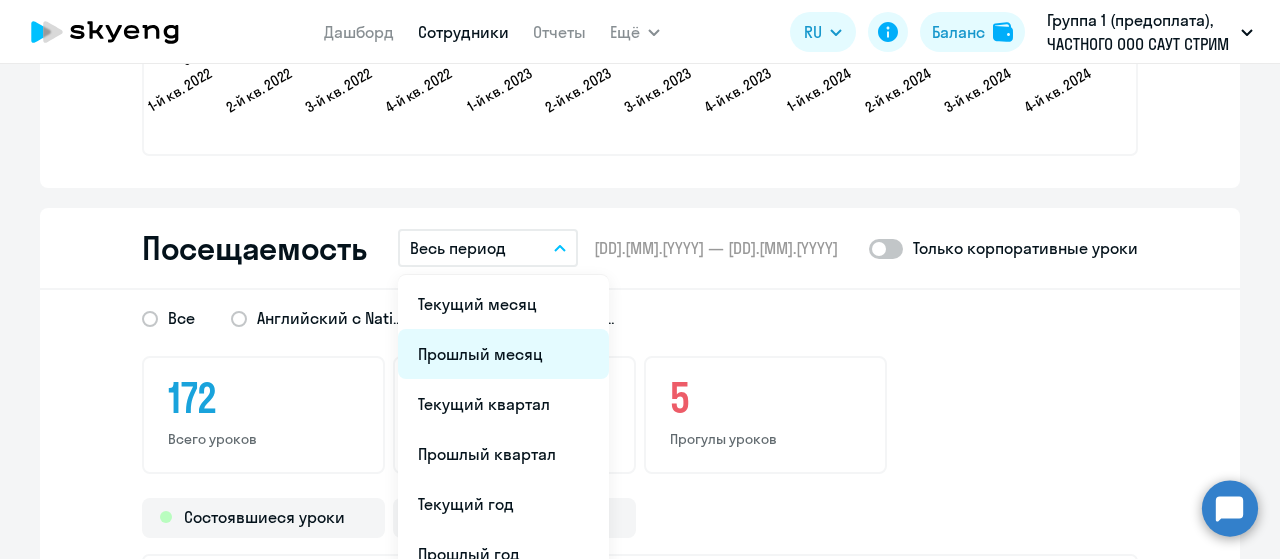 click on "Прошлый месяц" at bounding box center [503, 354] 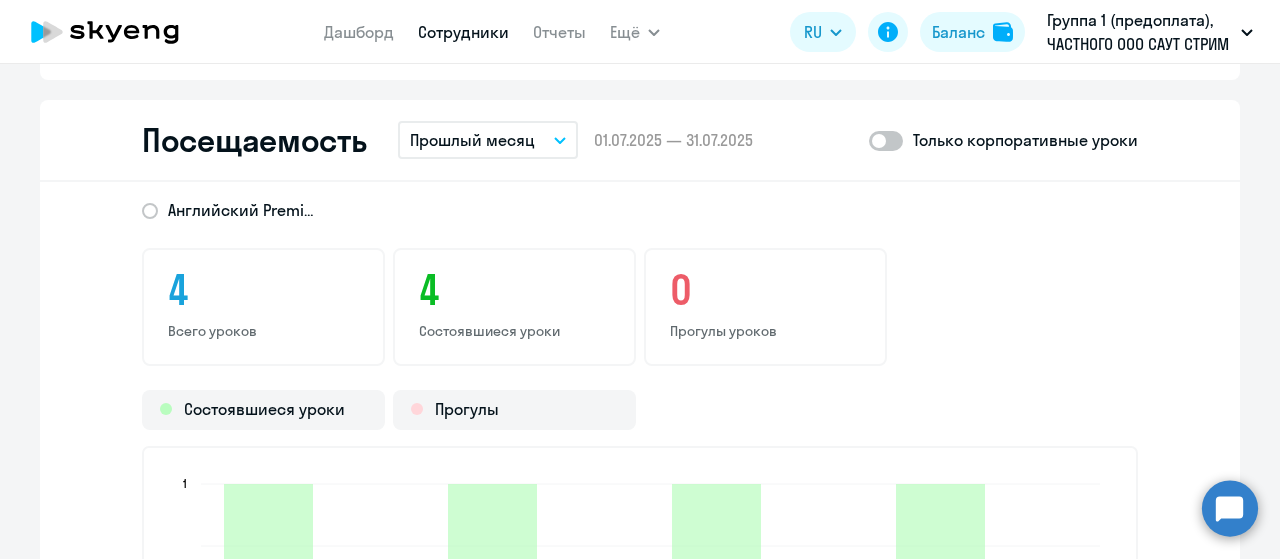 scroll, scrollTop: 2400, scrollLeft: 0, axis: vertical 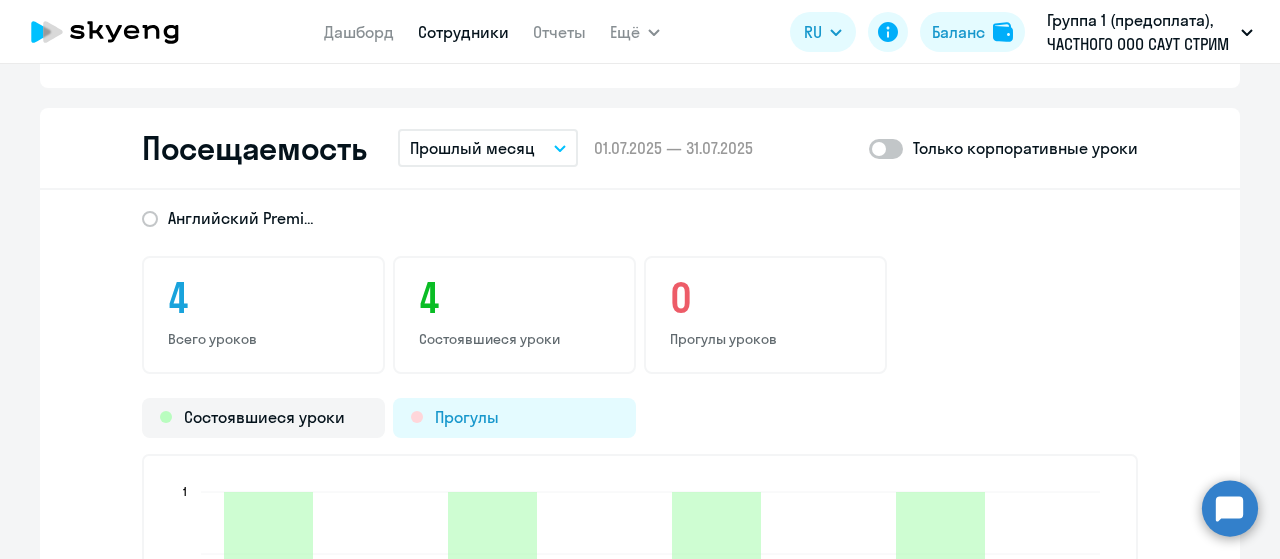 click on "Прогулы" 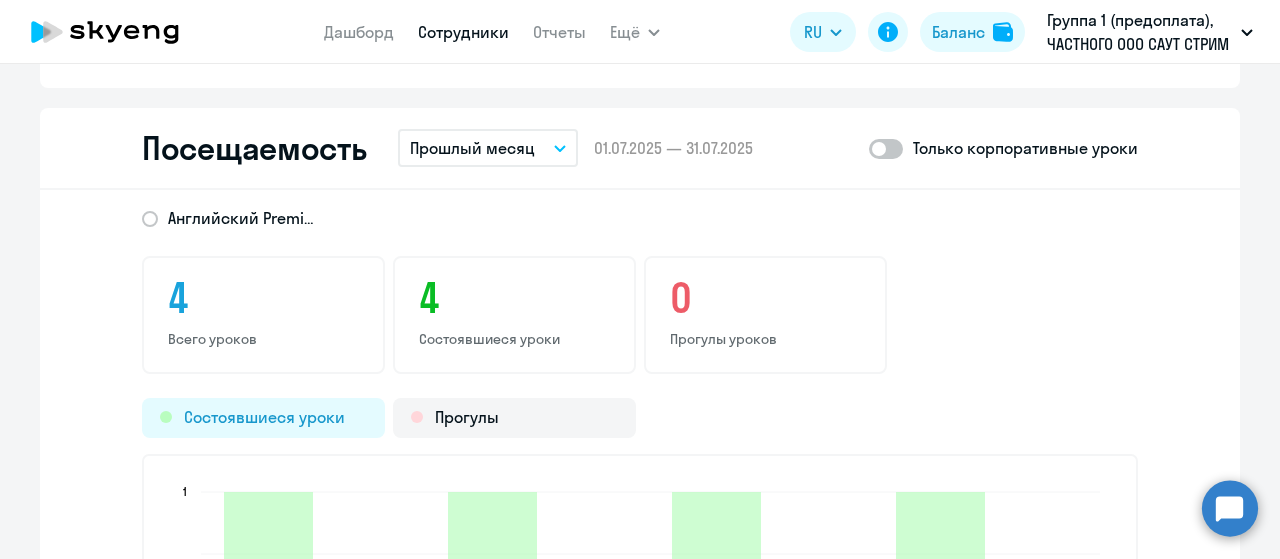 click on "Состоявшиеся уроки" 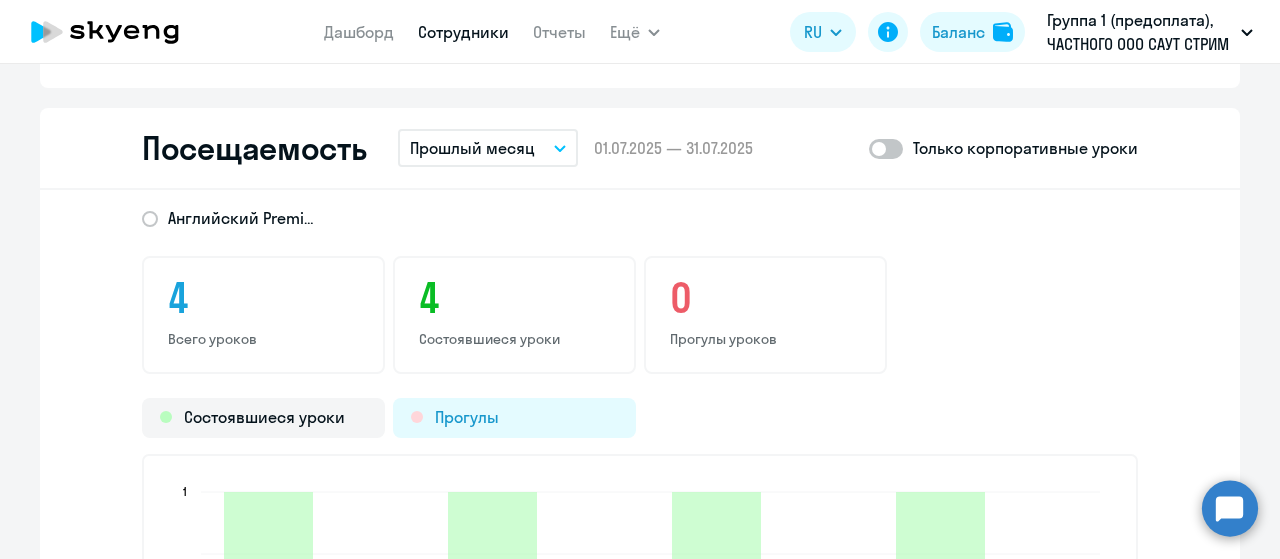 click on "Прогулы" 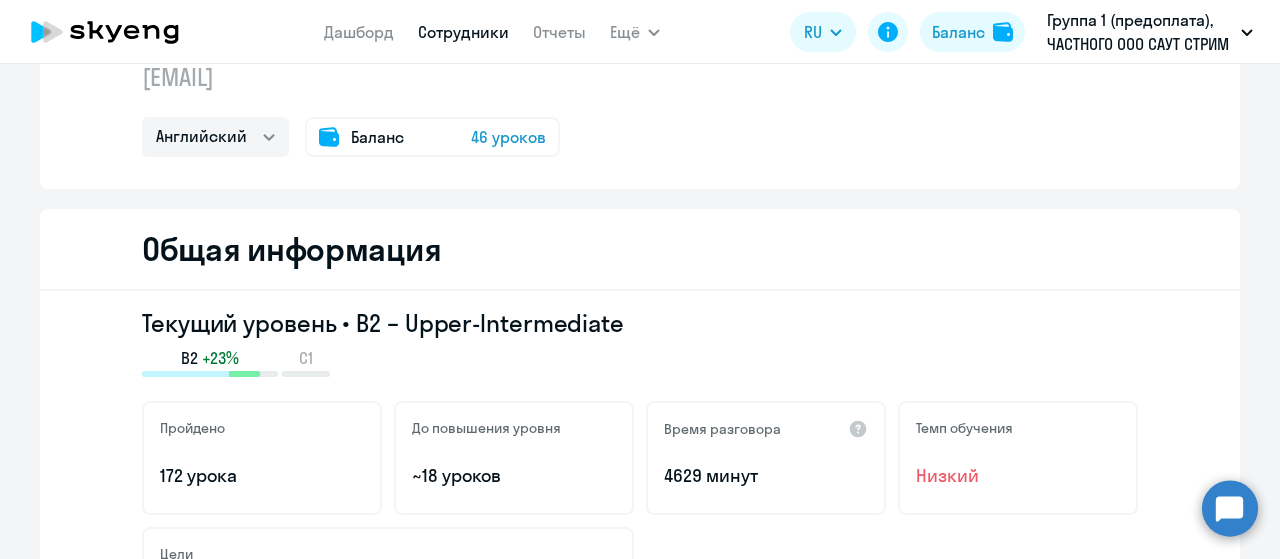 scroll, scrollTop: 0, scrollLeft: 0, axis: both 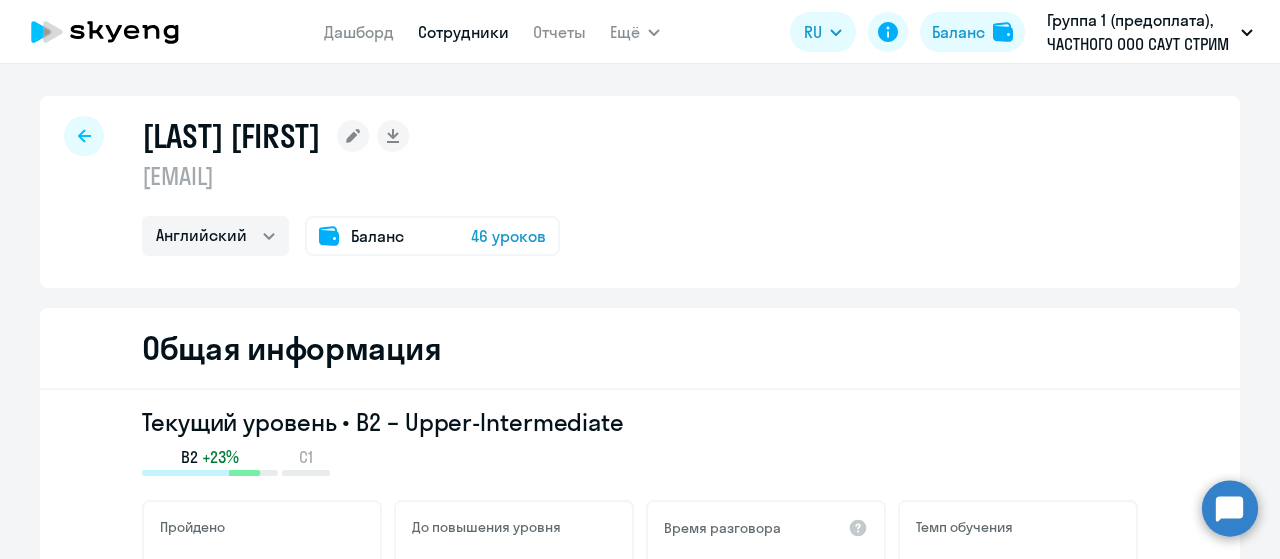 click 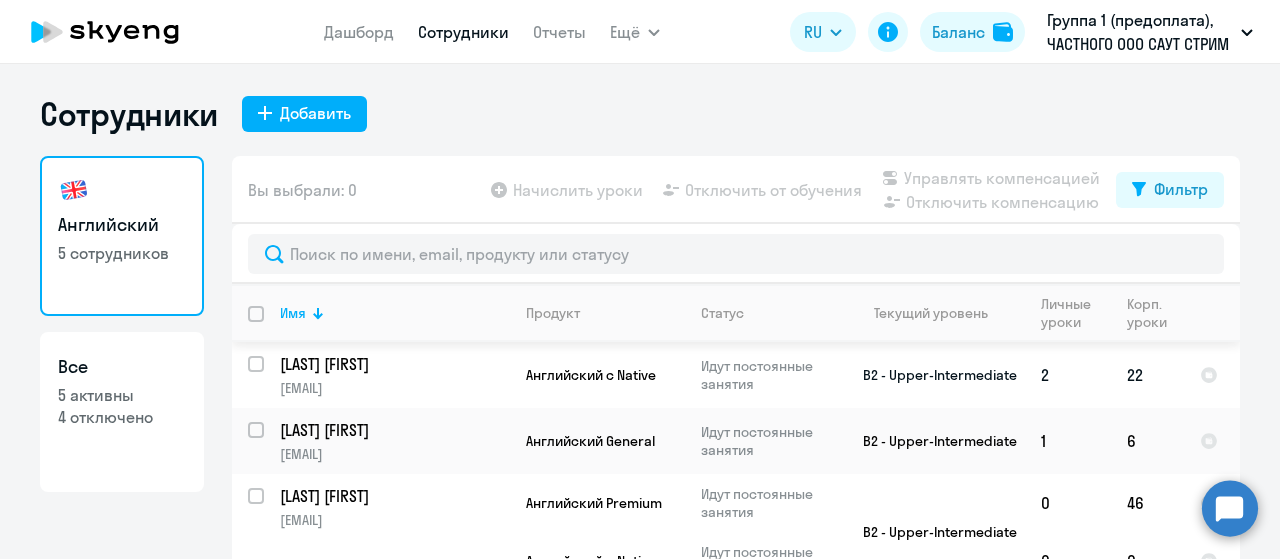 scroll, scrollTop: 132, scrollLeft: 0, axis: vertical 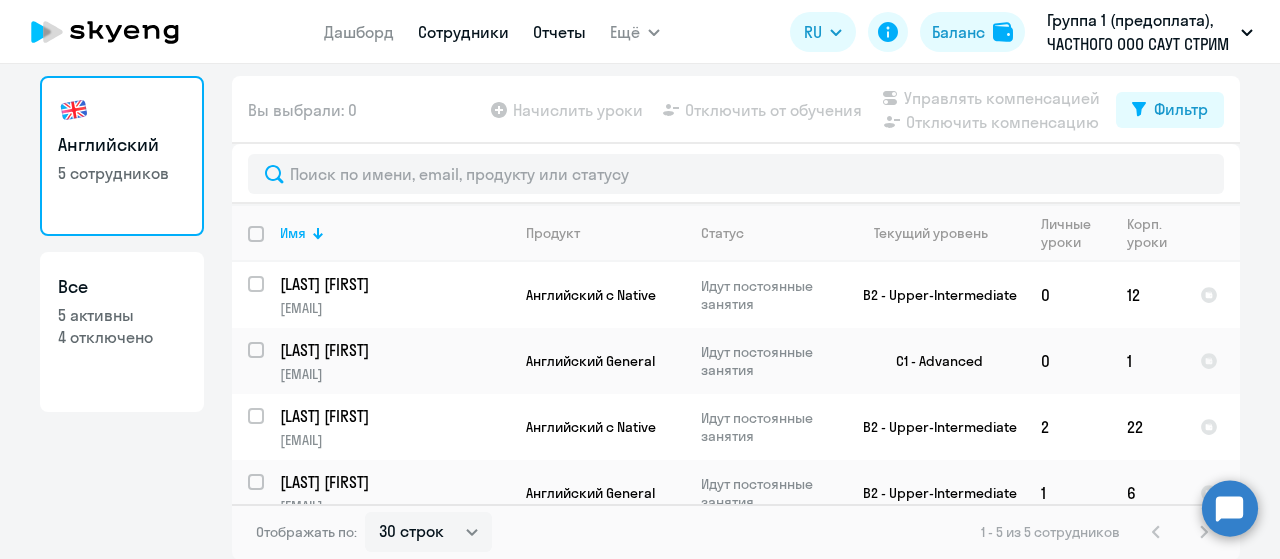 click on "Отчеты" at bounding box center [559, 32] 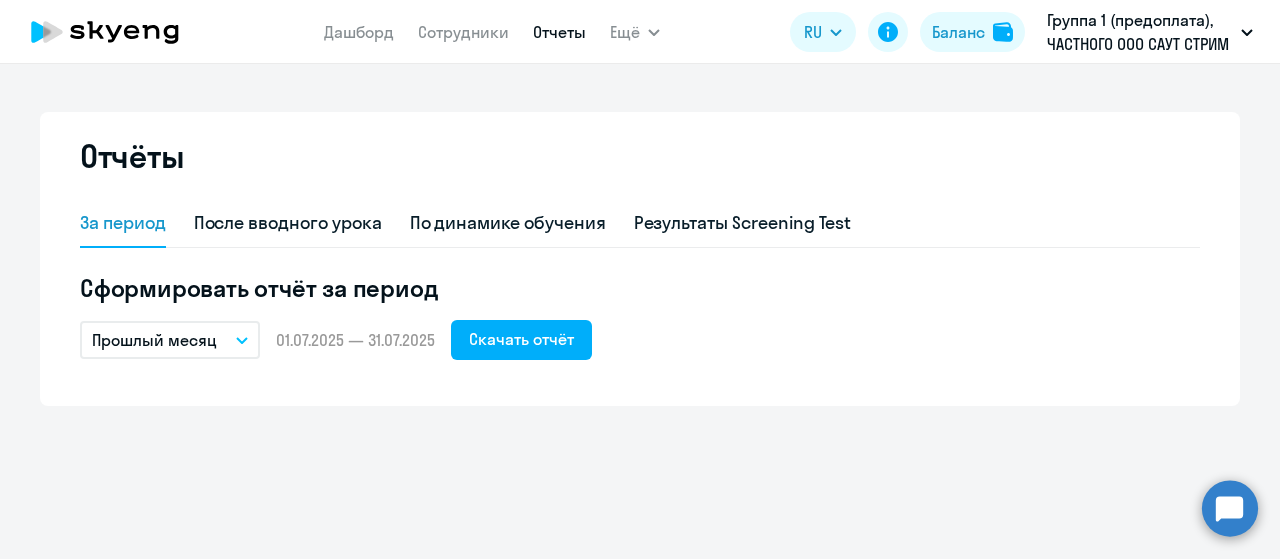 scroll, scrollTop: 0, scrollLeft: 0, axis: both 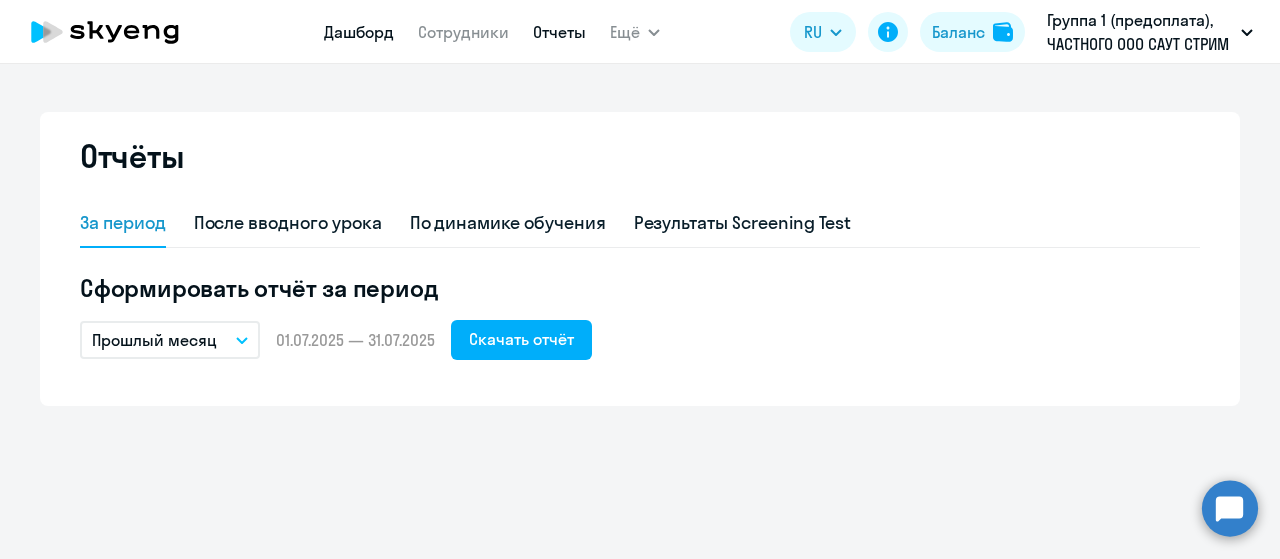 click on "Дашборд" at bounding box center (359, 32) 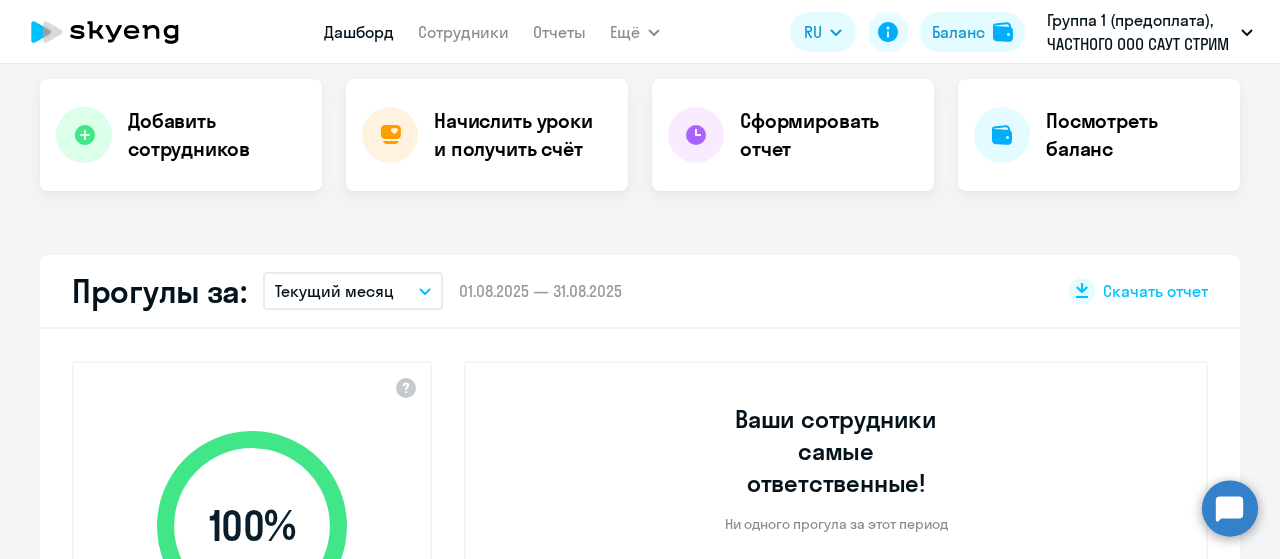 scroll, scrollTop: 400, scrollLeft: 0, axis: vertical 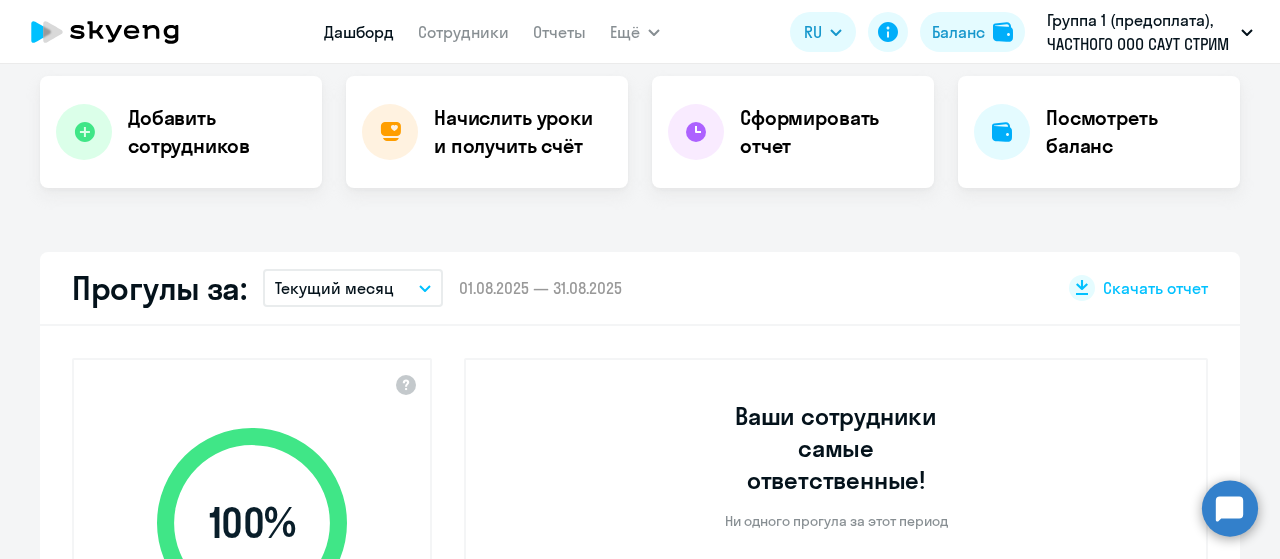 select on "30" 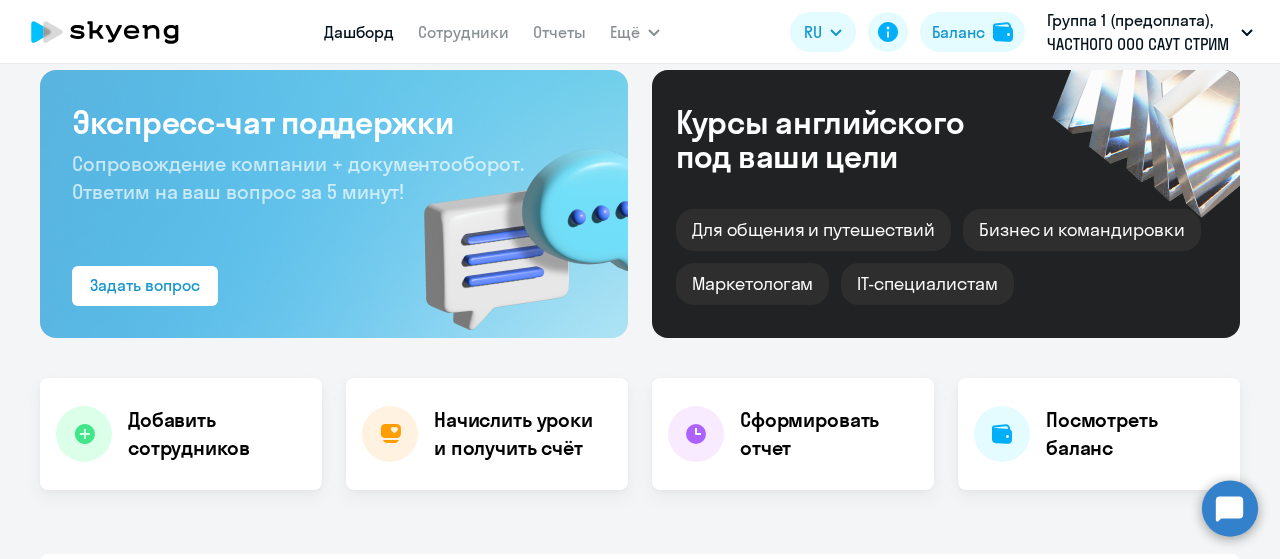 scroll, scrollTop: 0, scrollLeft: 0, axis: both 